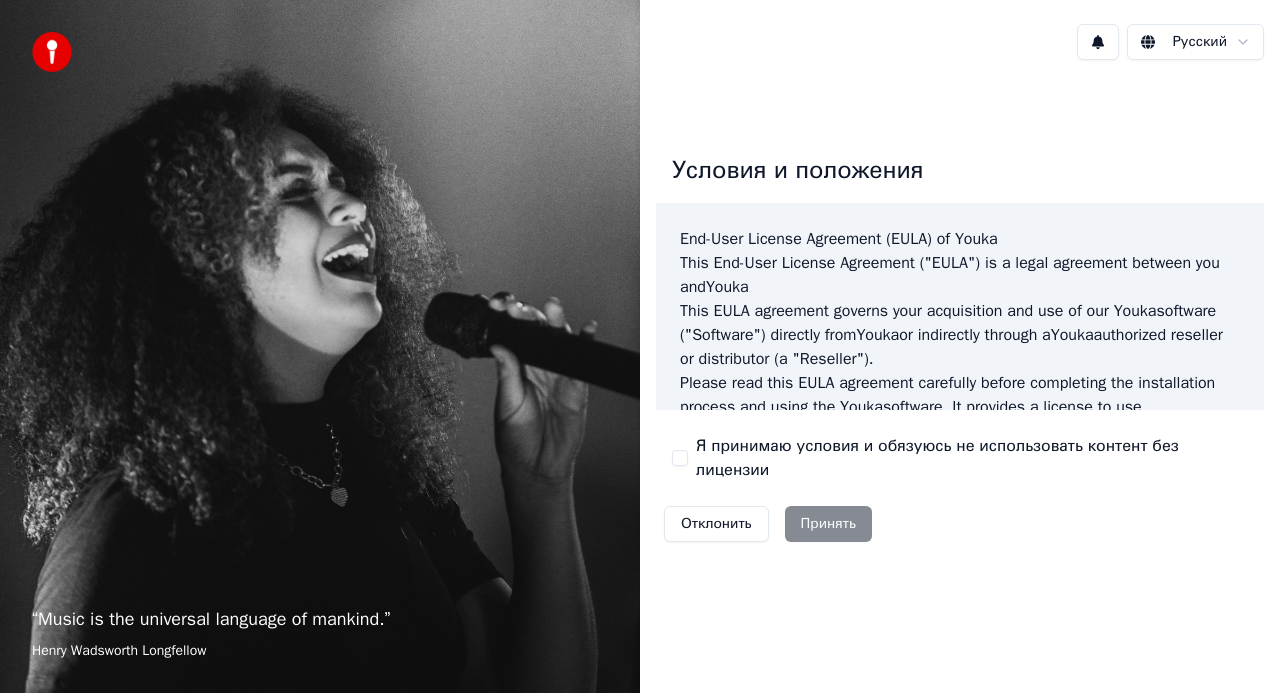 scroll, scrollTop: 0, scrollLeft: 0, axis: both 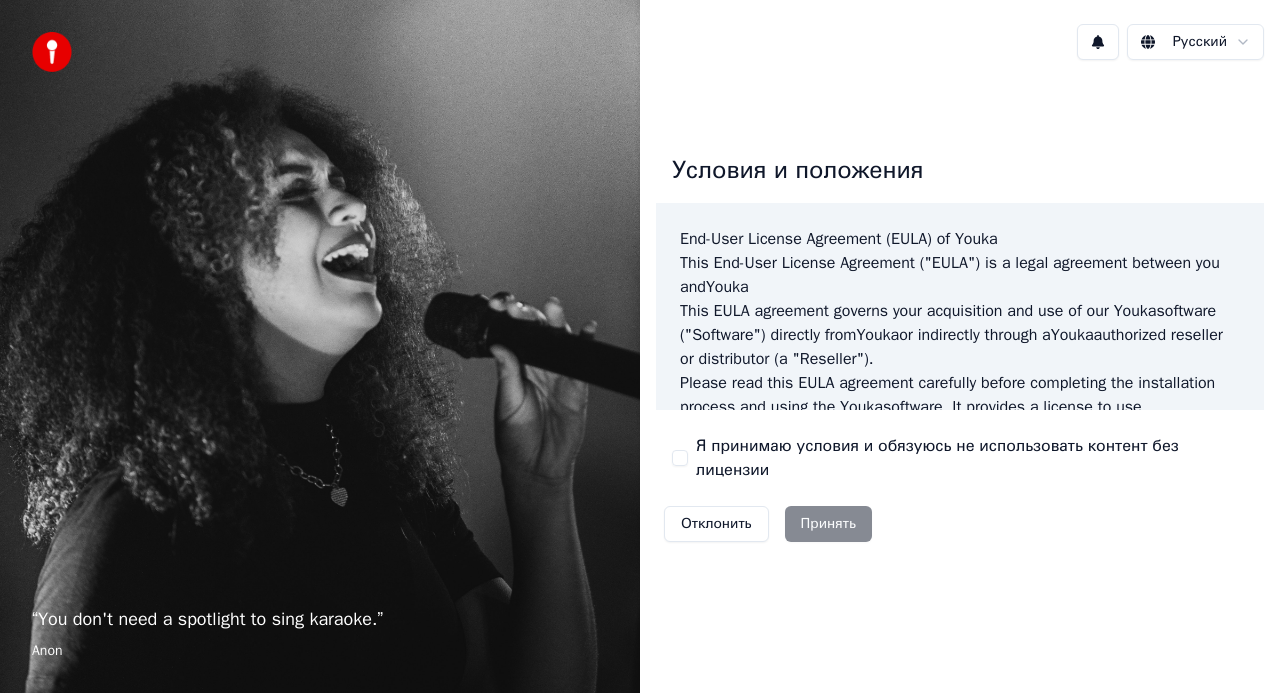 click on "Я принимаю условия и обязуюсь не использовать контент без лицензии" at bounding box center (680, 458) 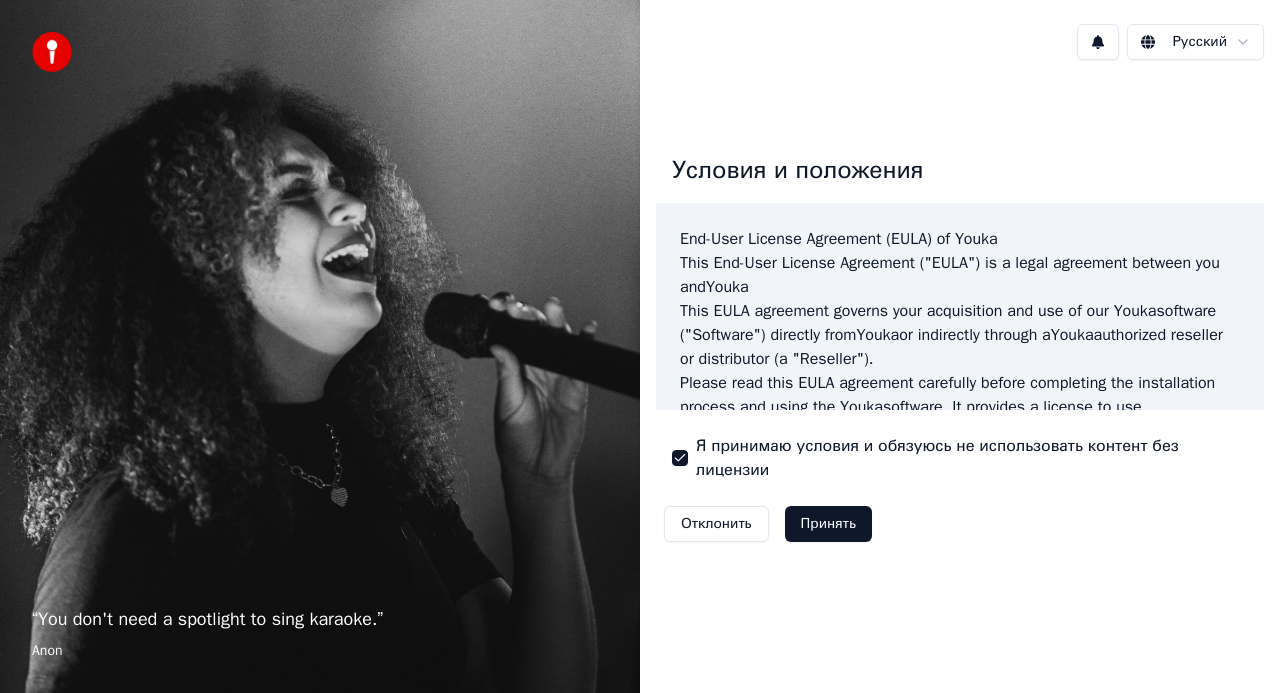 click on "Принять" at bounding box center [828, 524] 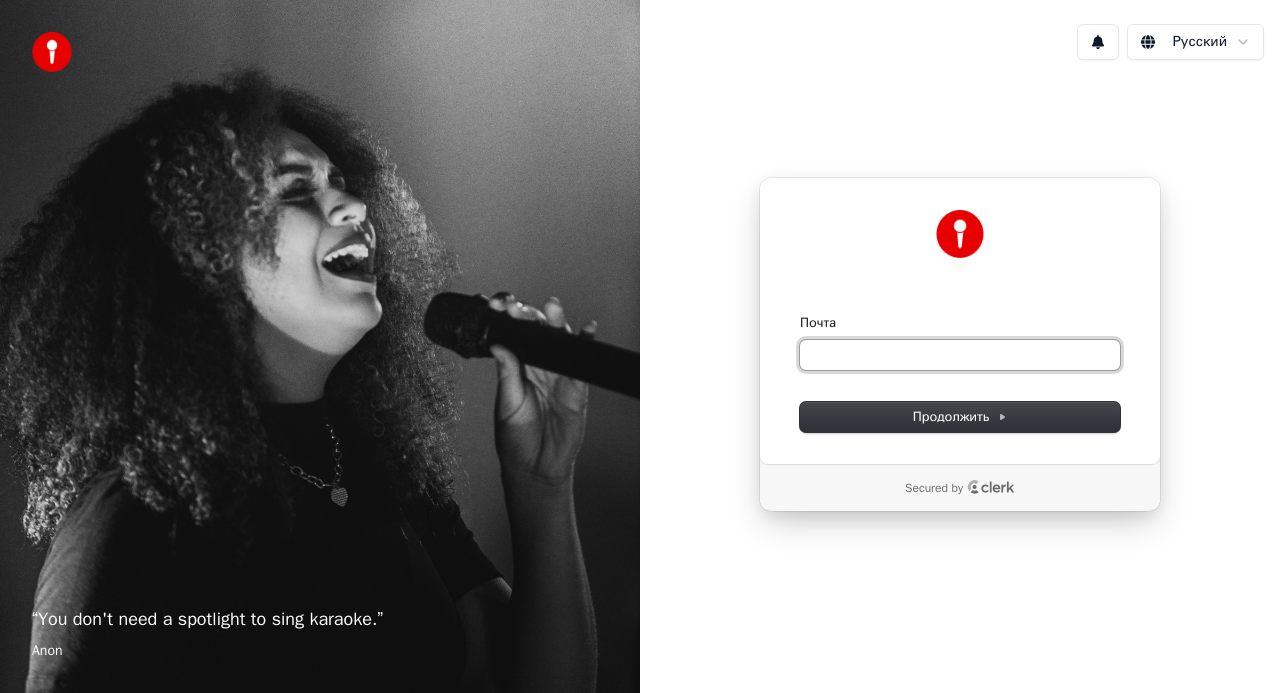 click on "Почта" at bounding box center (960, 355) 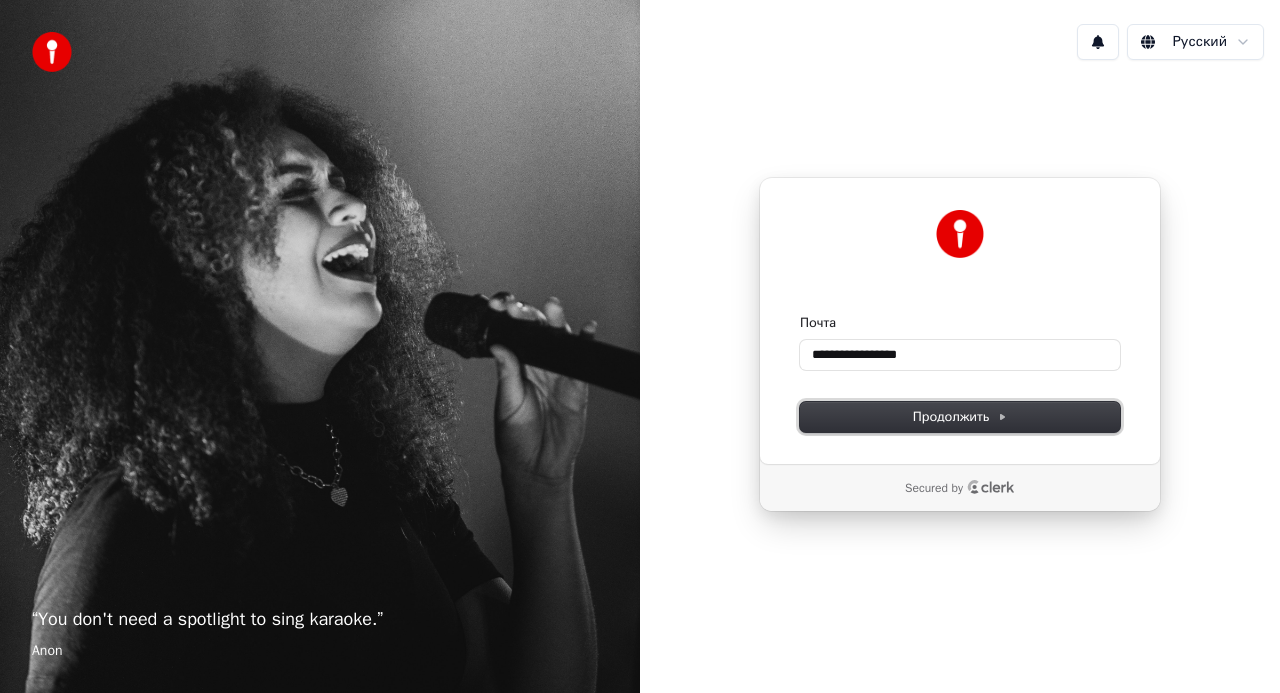 click on "Продолжить" at bounding box center (960, 417) 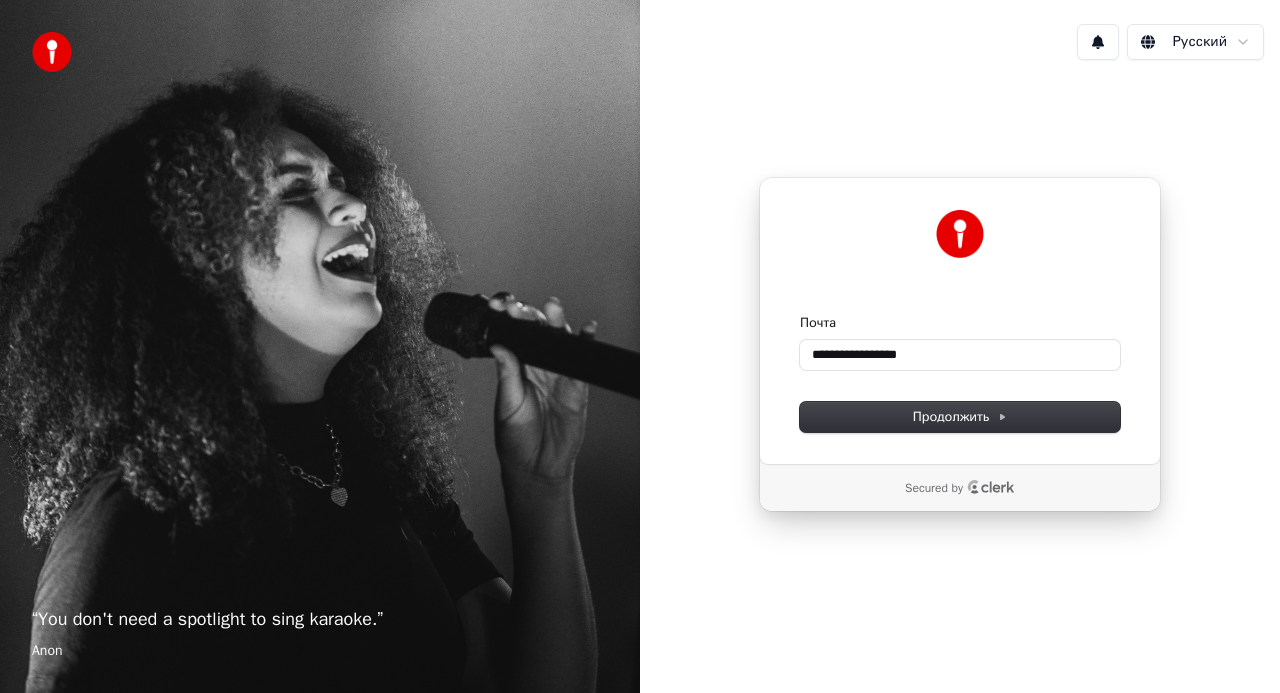 type on "**********" 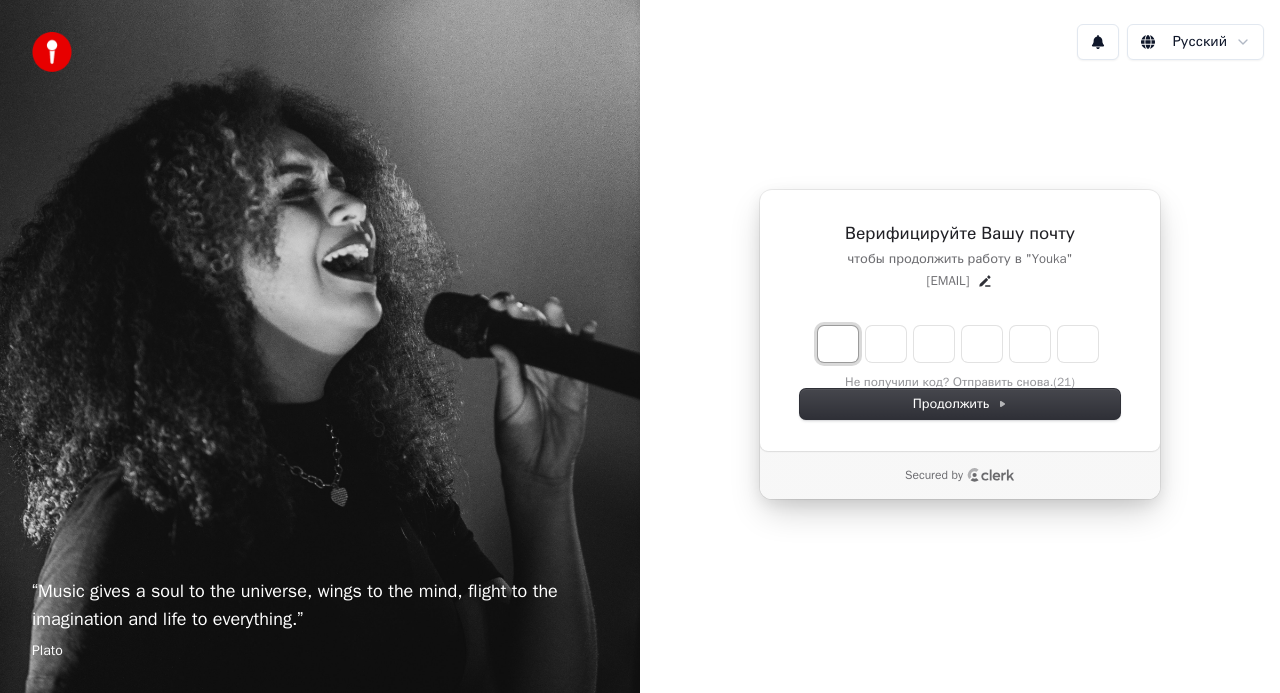 type on "*" 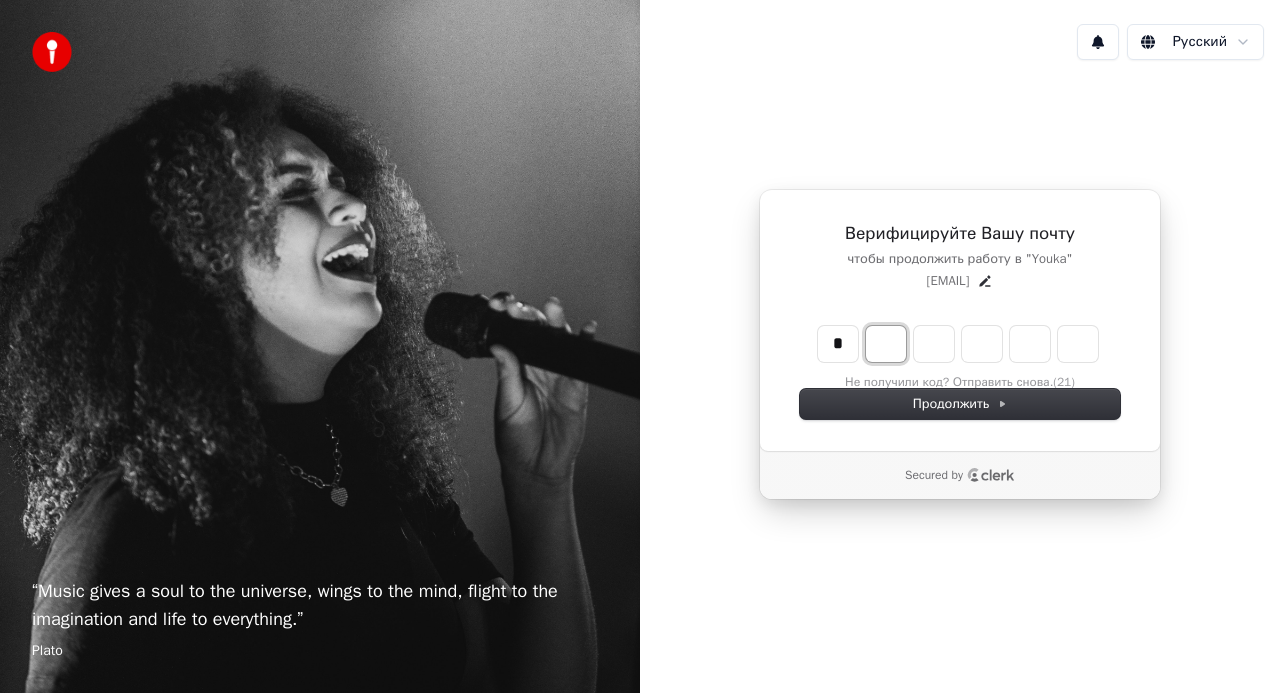 type on "*" 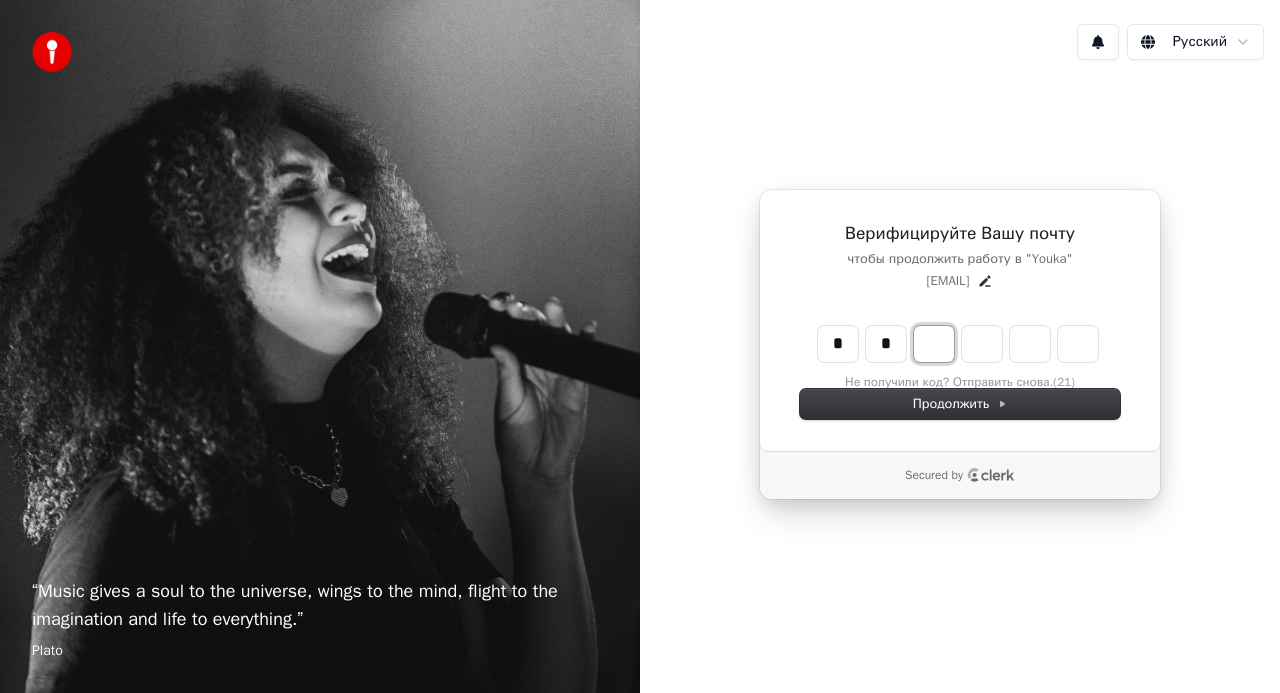 type on "**" 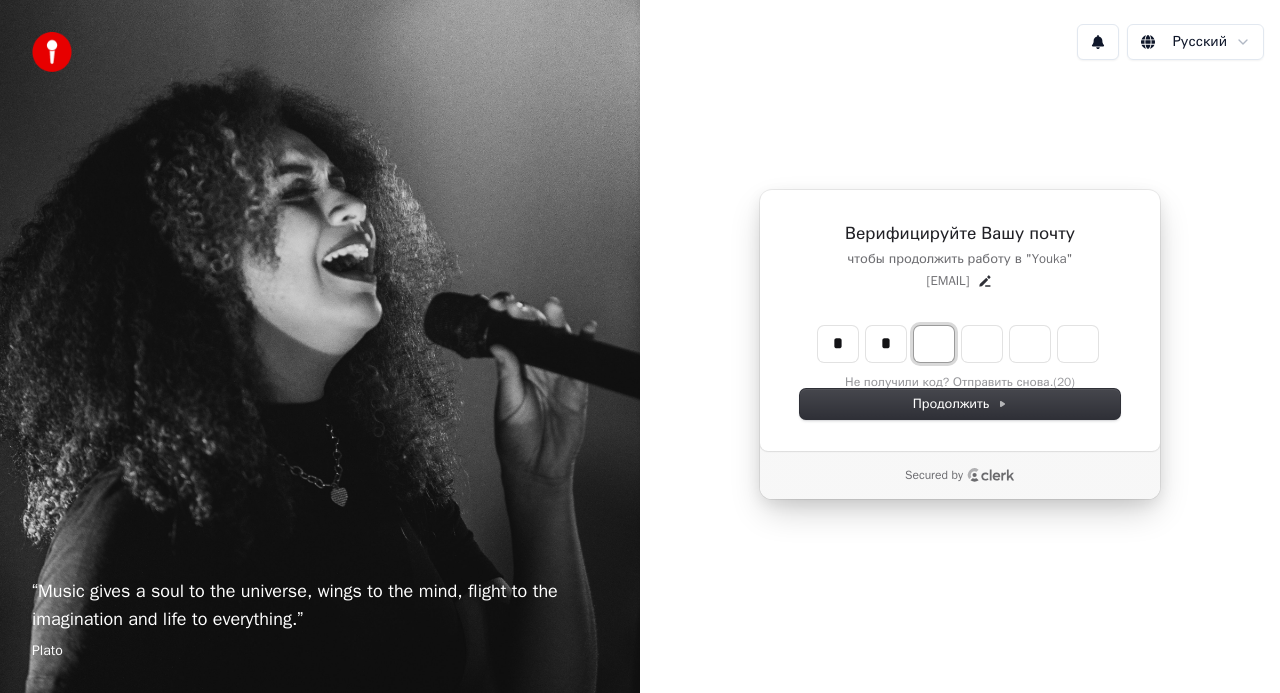 type on "*" 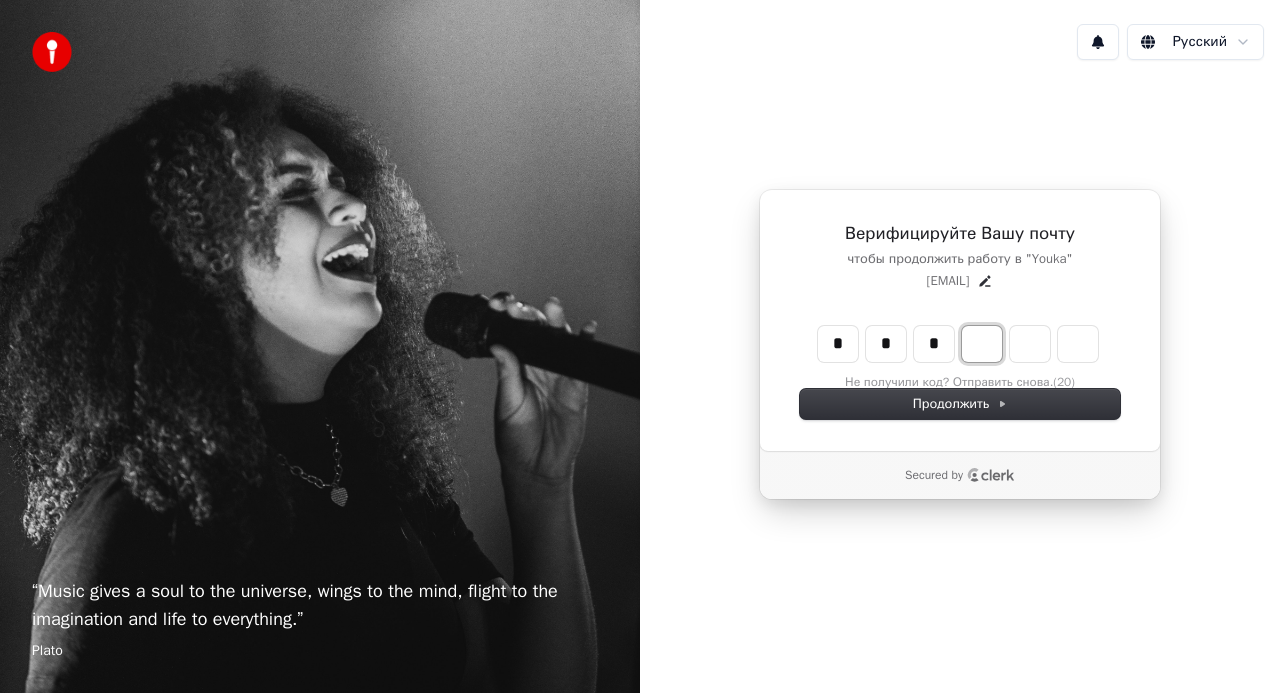 type on "***" 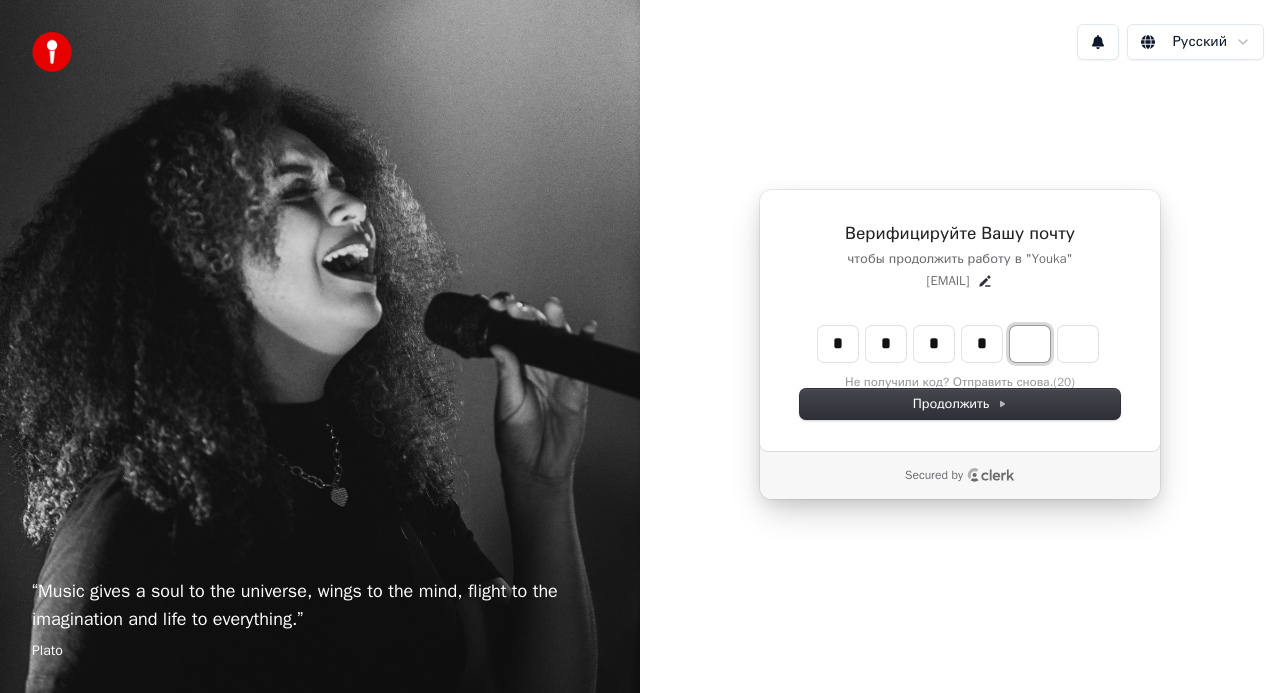 type on "****" 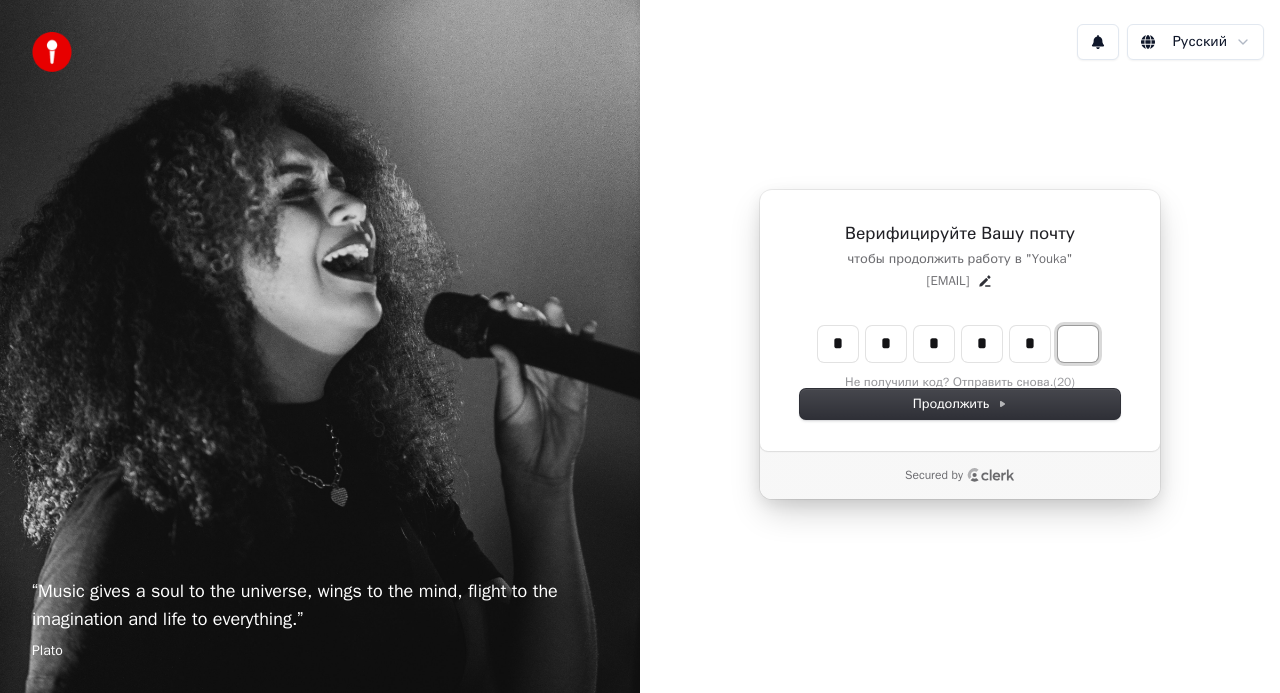 type on "*****" 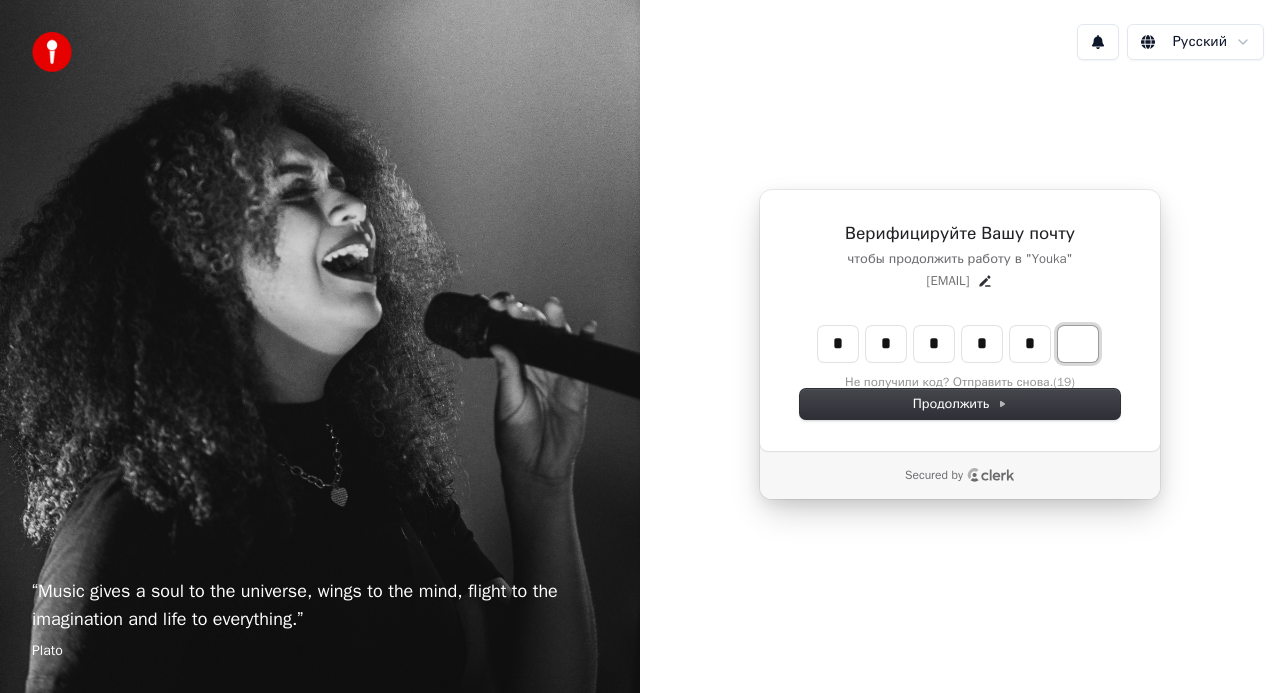type on "*" 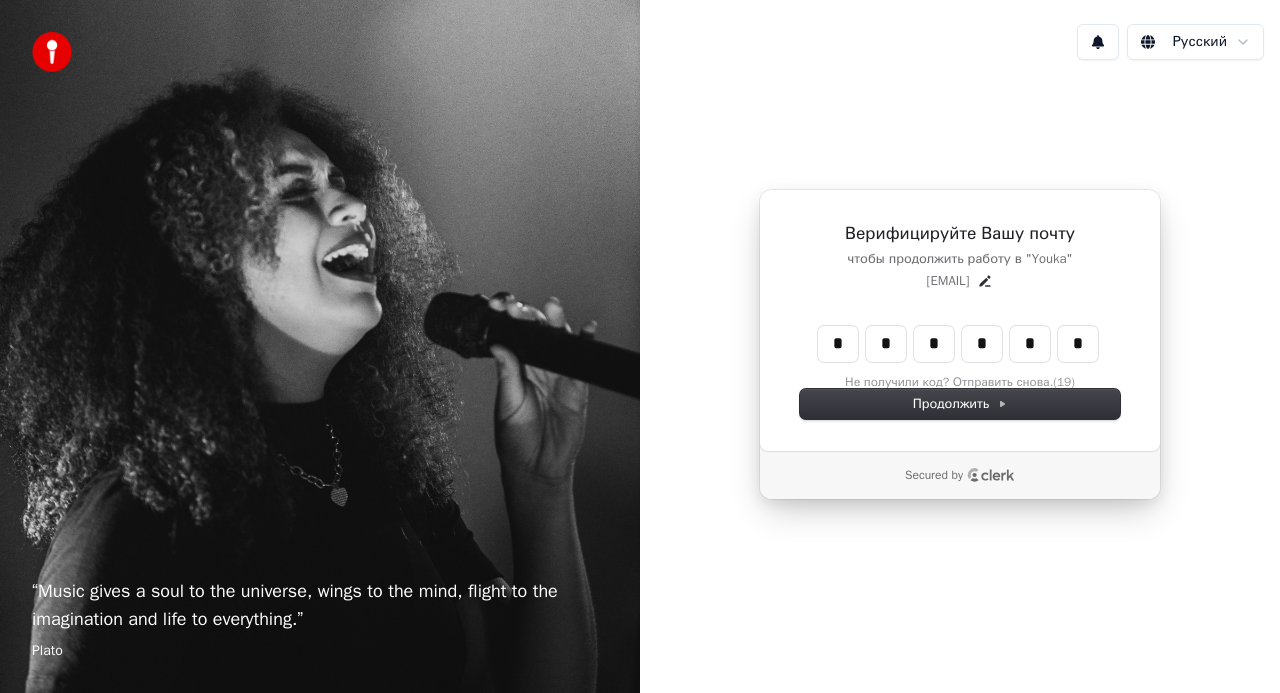 type on "******" 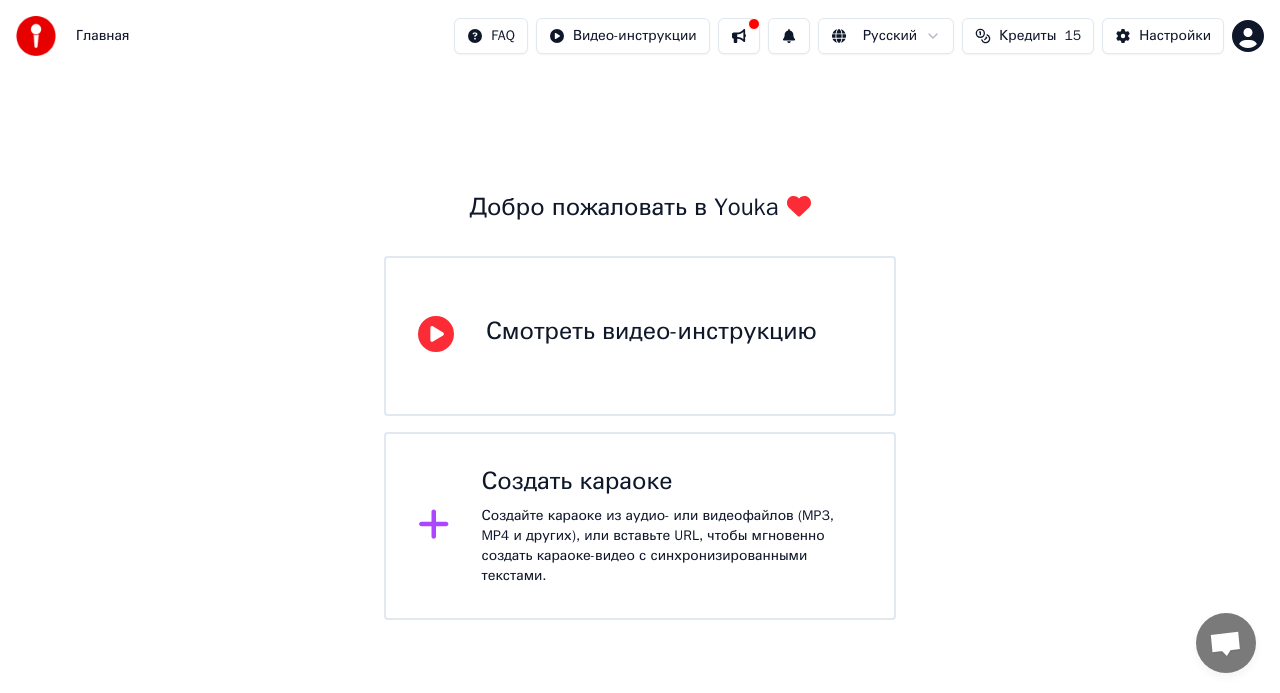 click on "Создать караоке" at bounding box center [672, 482] 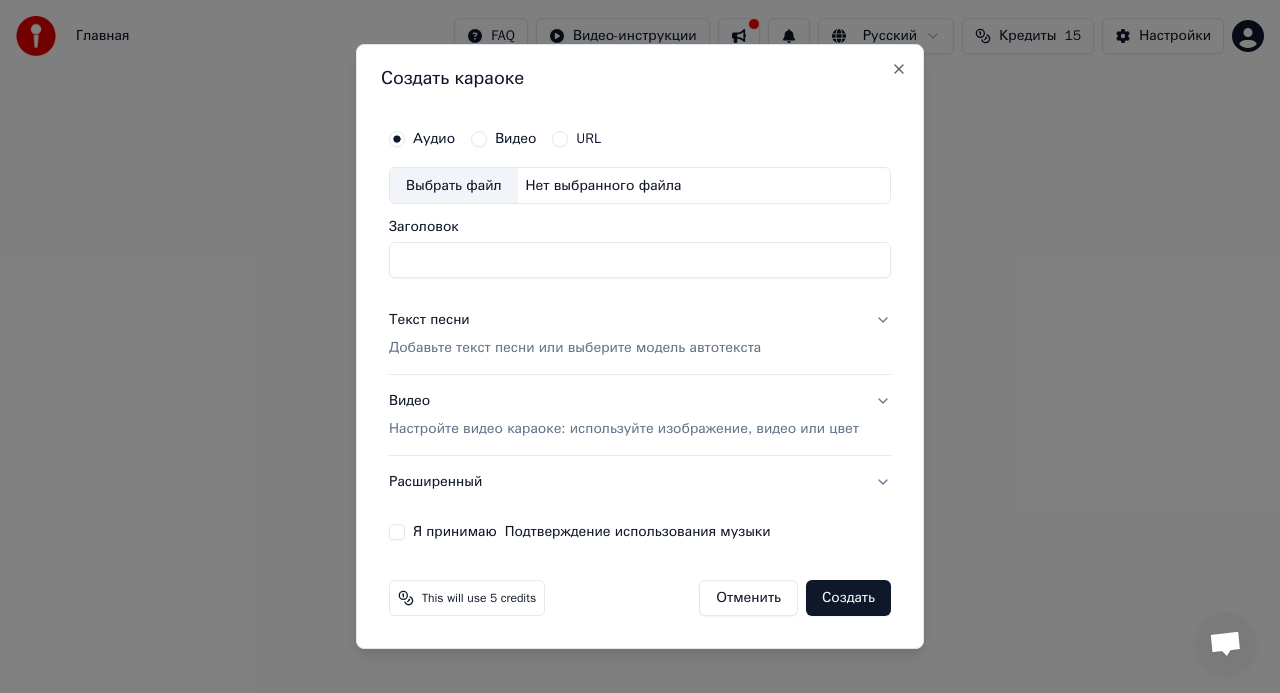 type on "*" 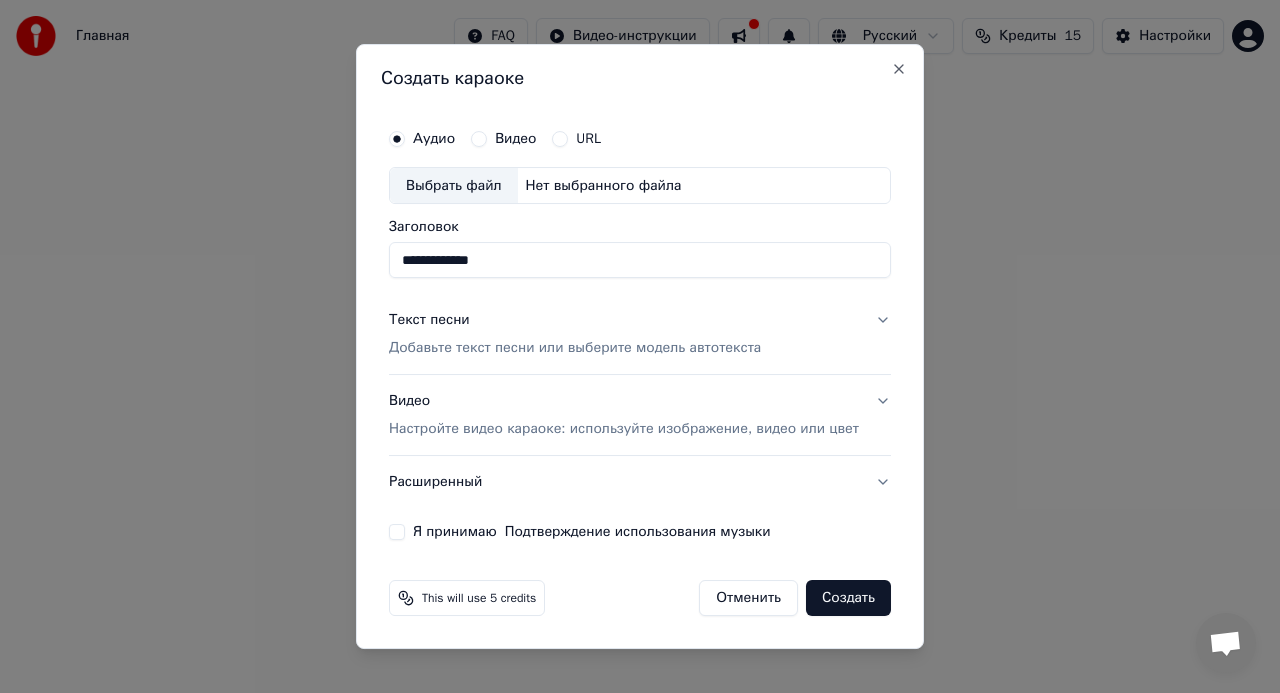 type on "**********" 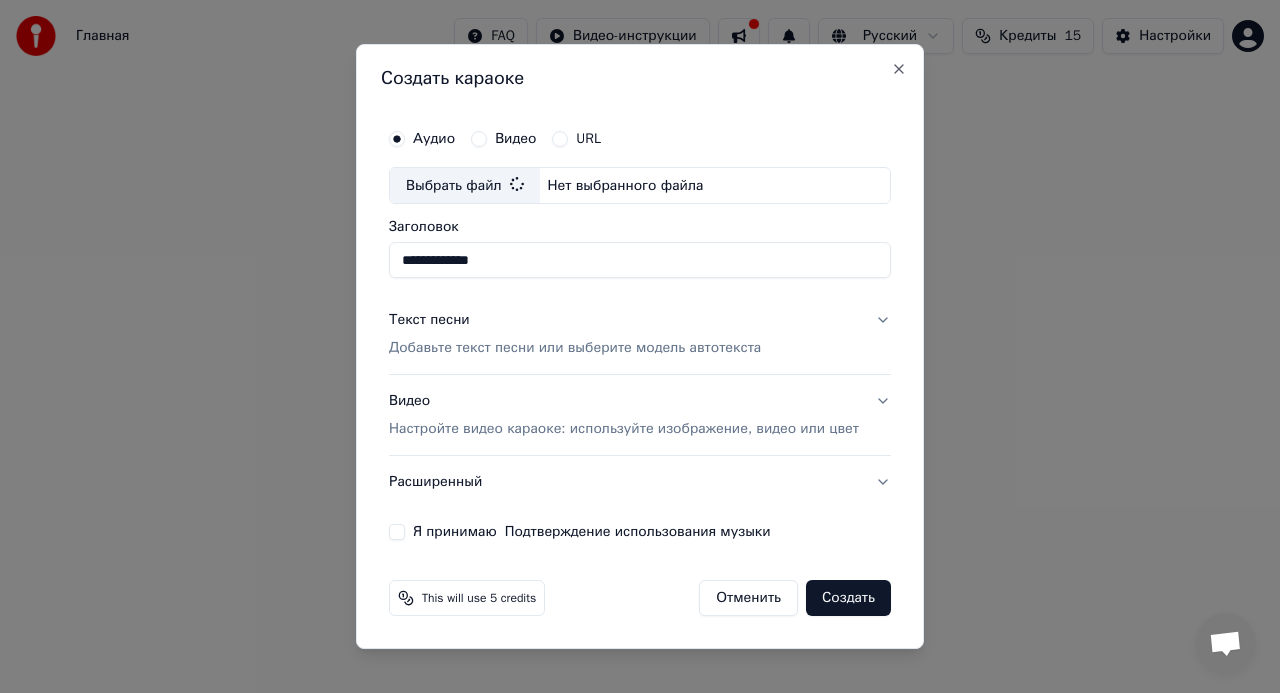 click on "Видео" at bounding box center [479, 139] 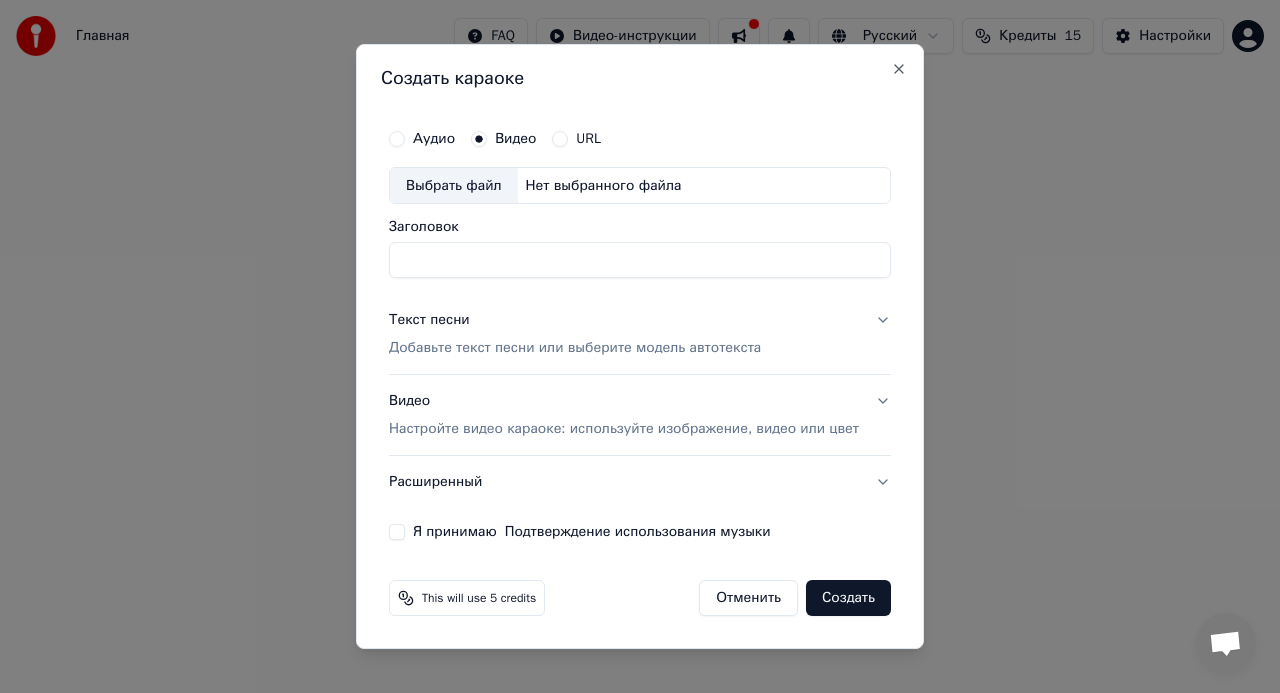 click on "Аудио" at bounding box center (397, 139) 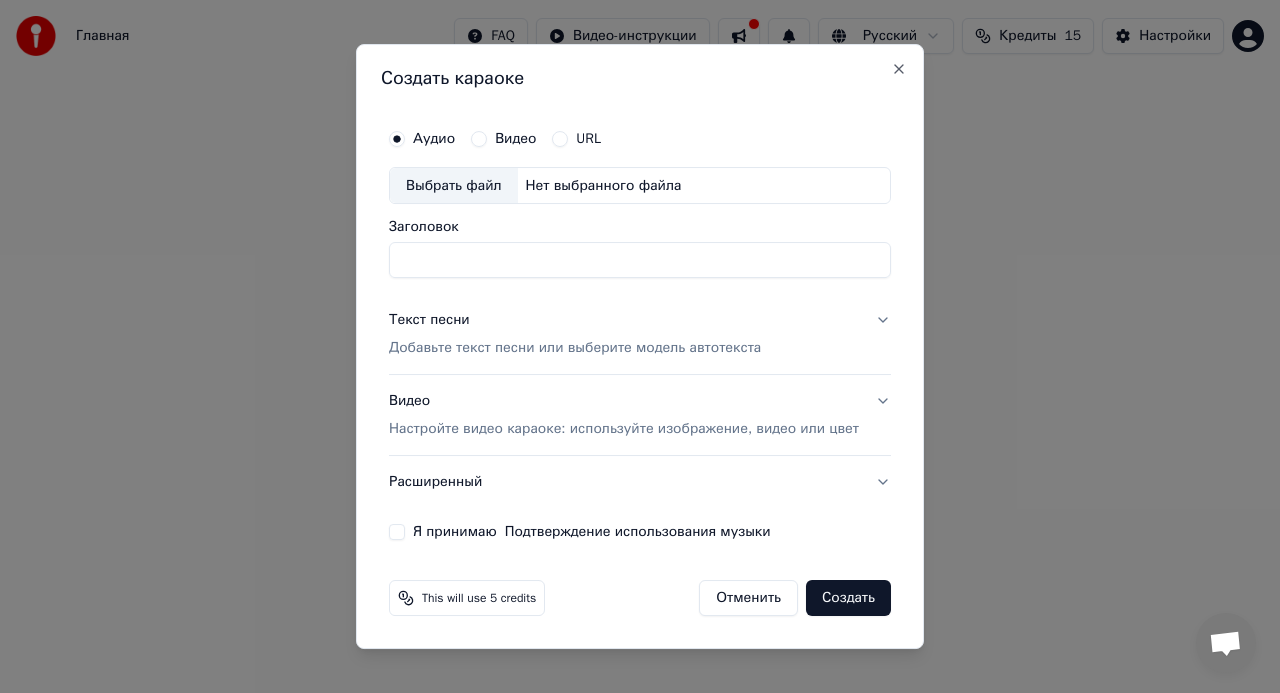 click on "Выбрать файл" at bounding box center [454, 186] 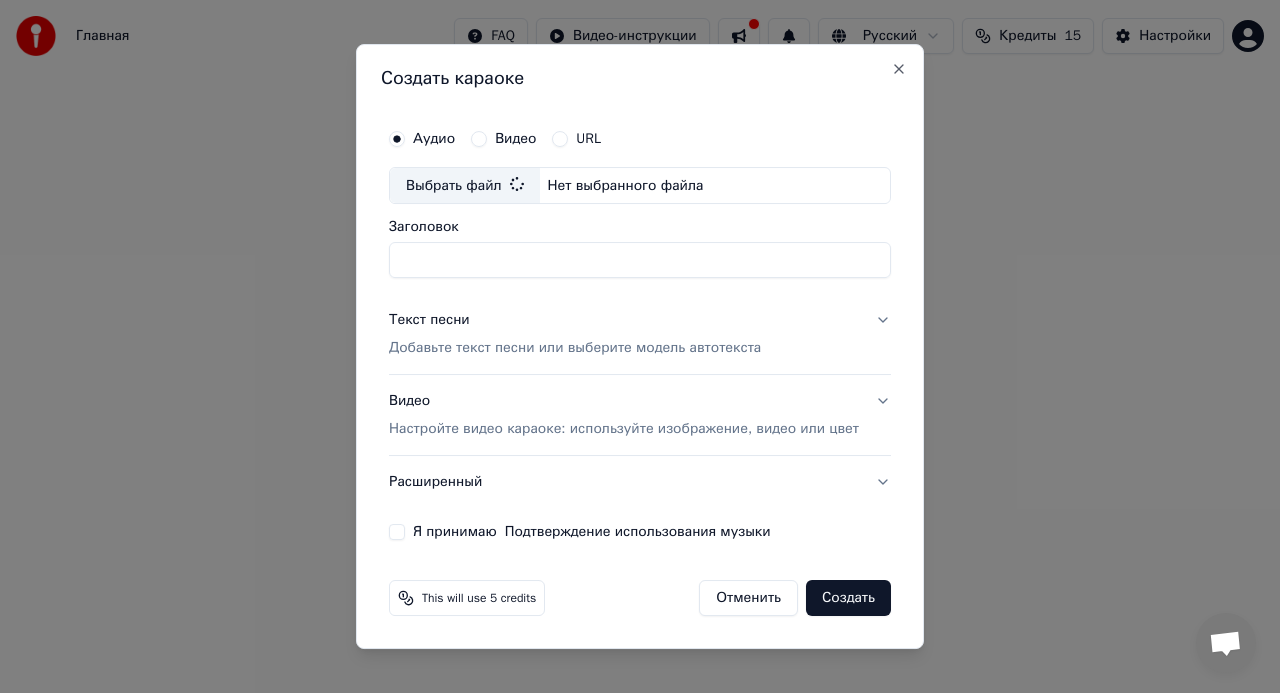 type on "**********" 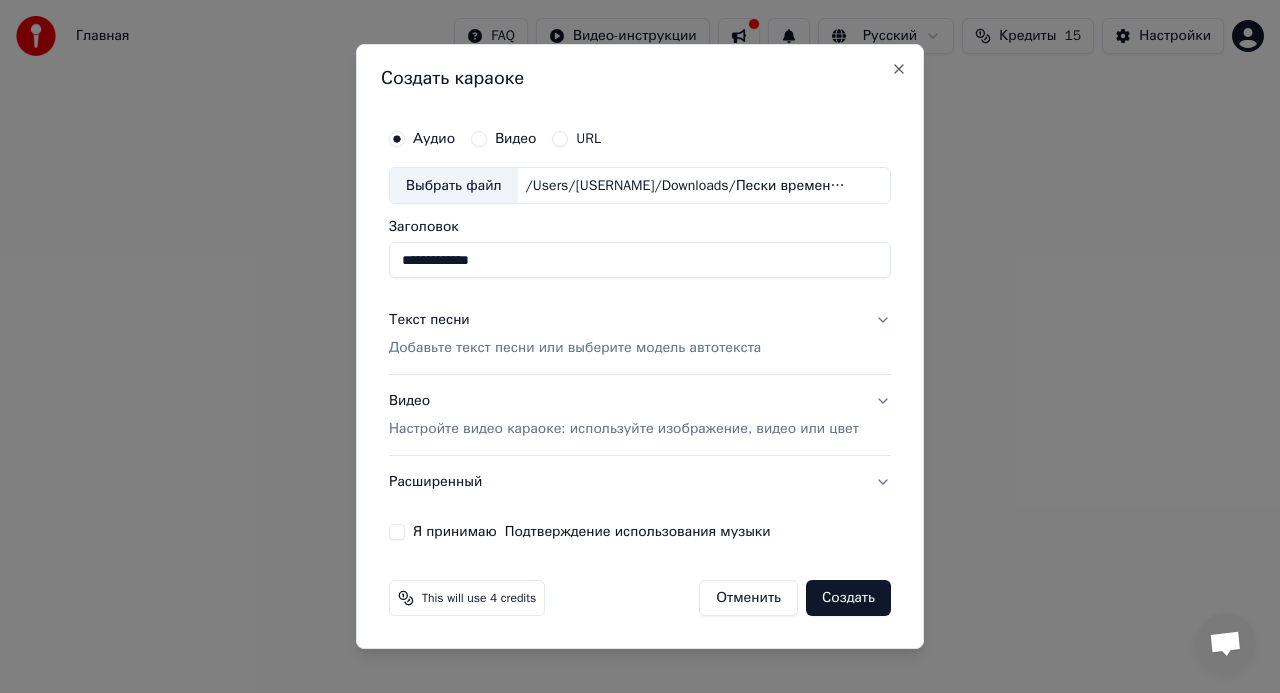 click on "Добавьте текст песни или выберите модель автотекста" at bounding box center [575, 349] 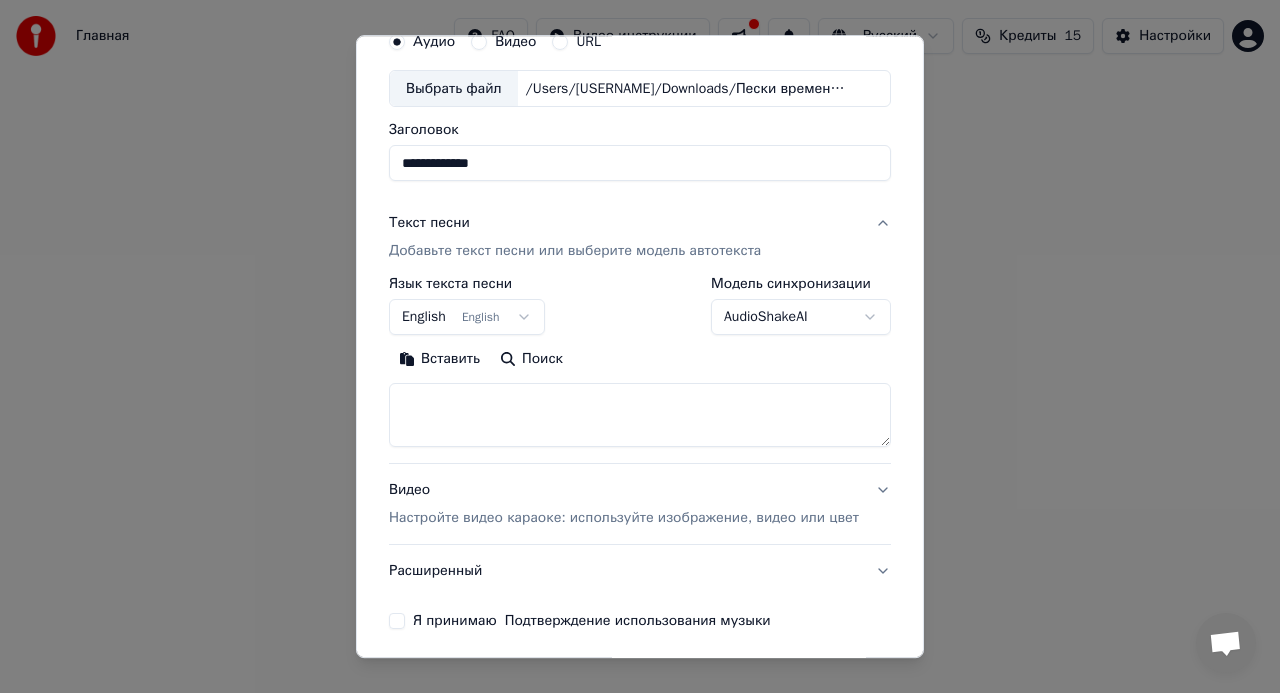 scroll, scrollTop: 165, scrollLeft: 0, axis: vertical 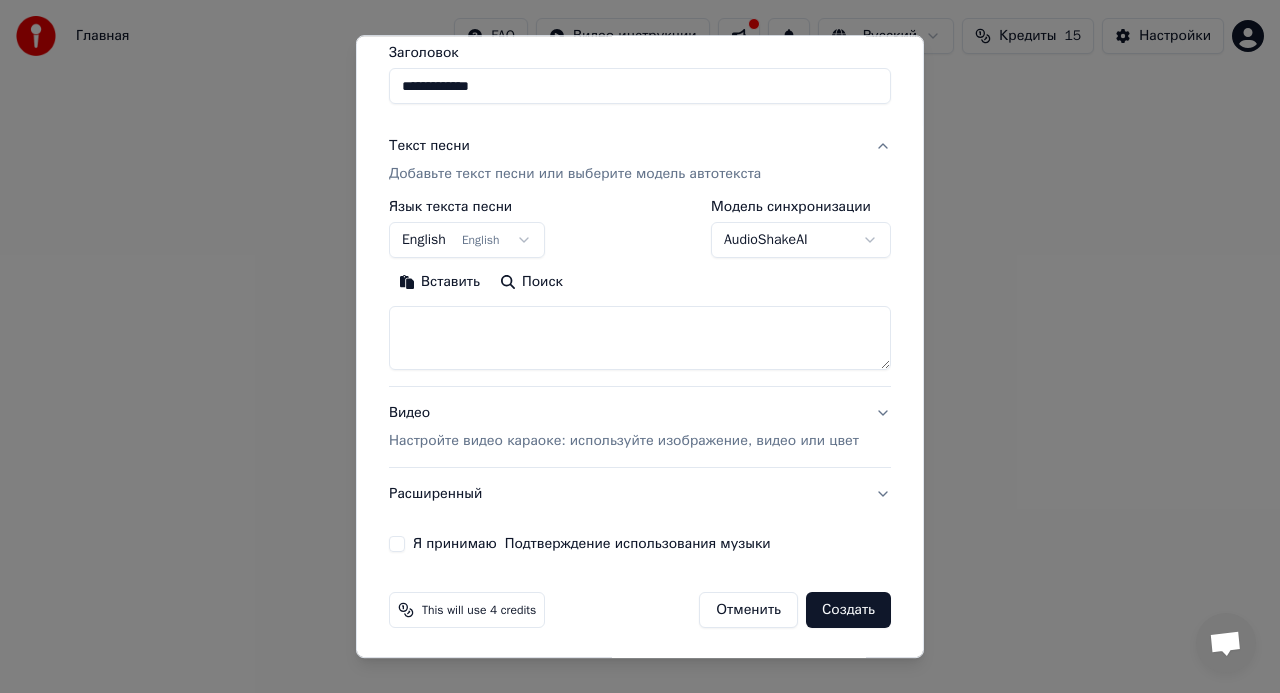 click on "English English" at bounding box center (467, 241) 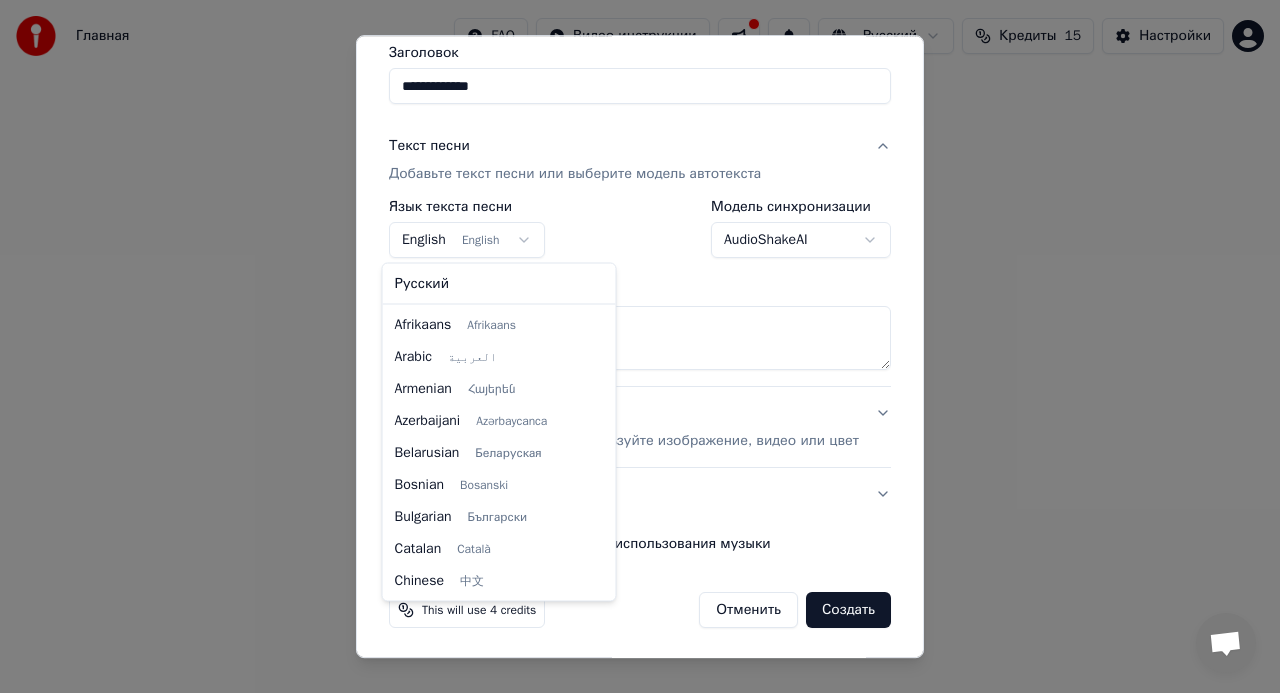 scroll, scrollTop: 160, scrollLeft: 0, axis: vertical 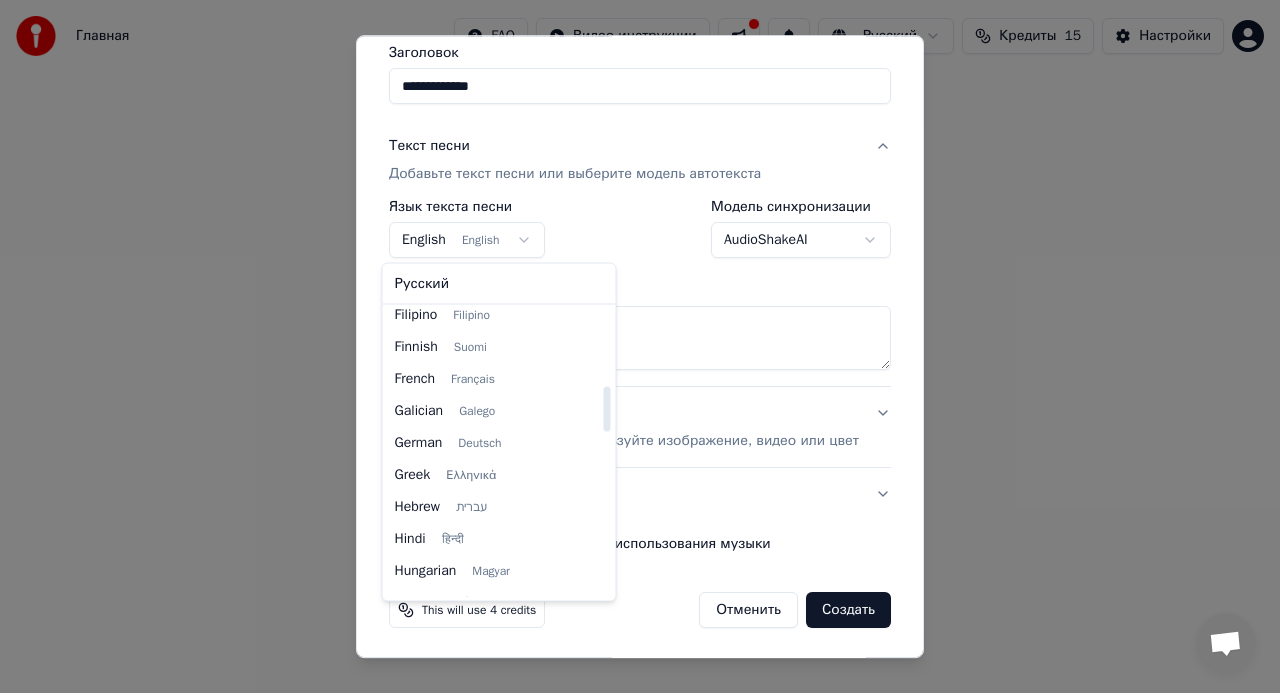 select on "**" 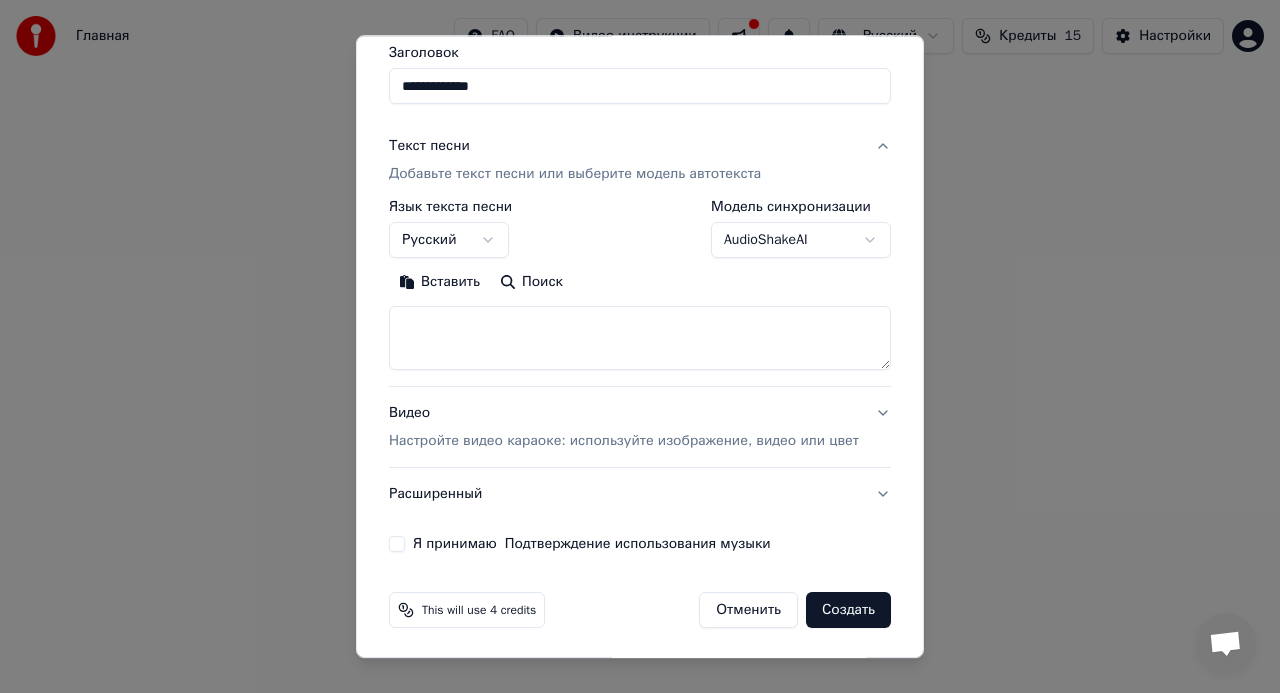 click on "**********" at bounding box center (640, 310) 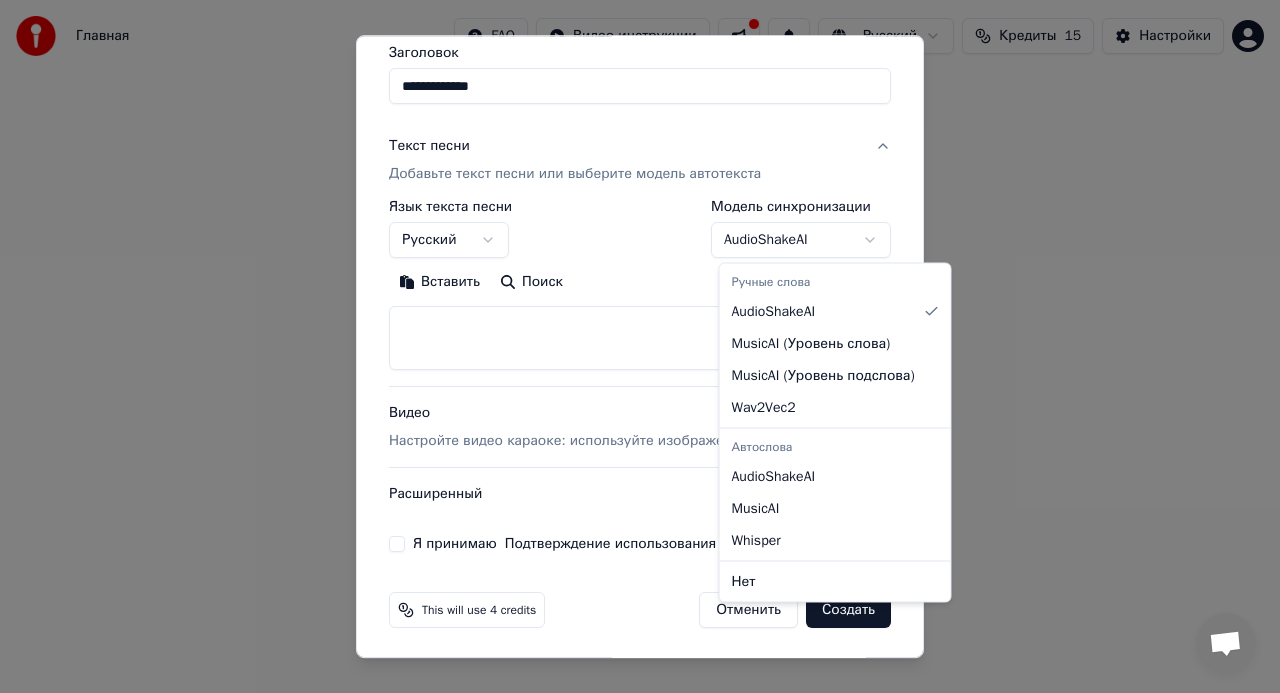 select on "**********" 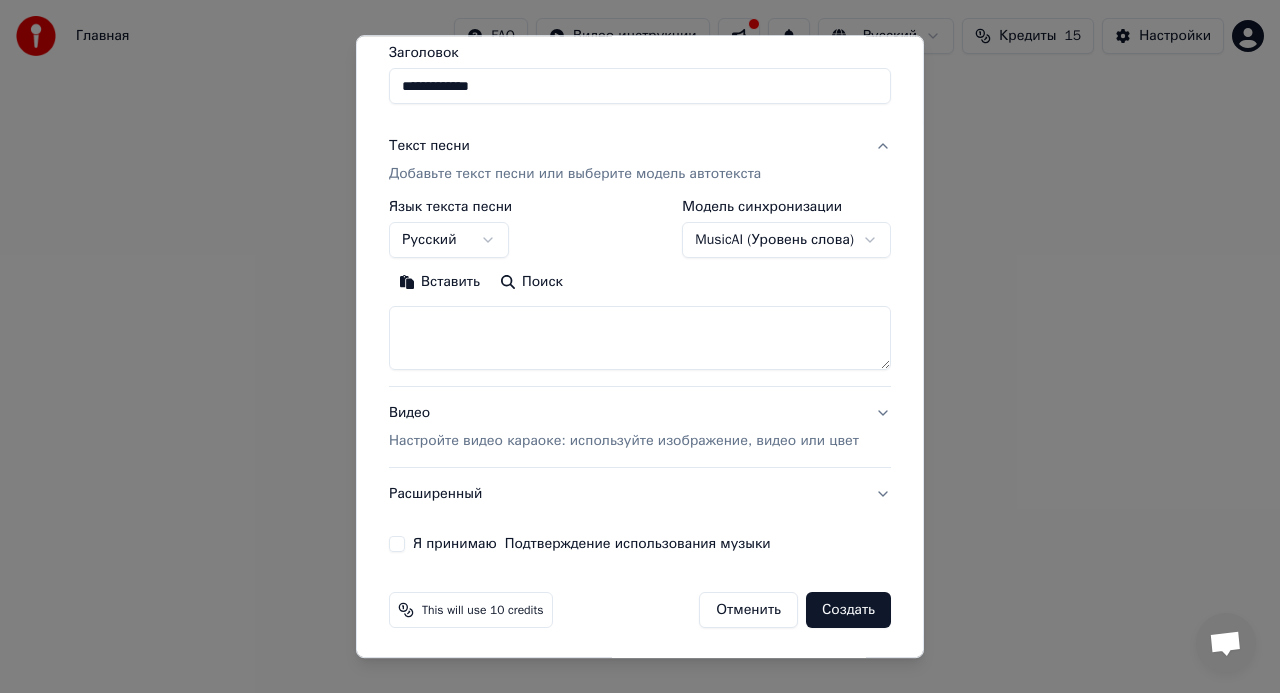 click at bounding box center [640, 339] 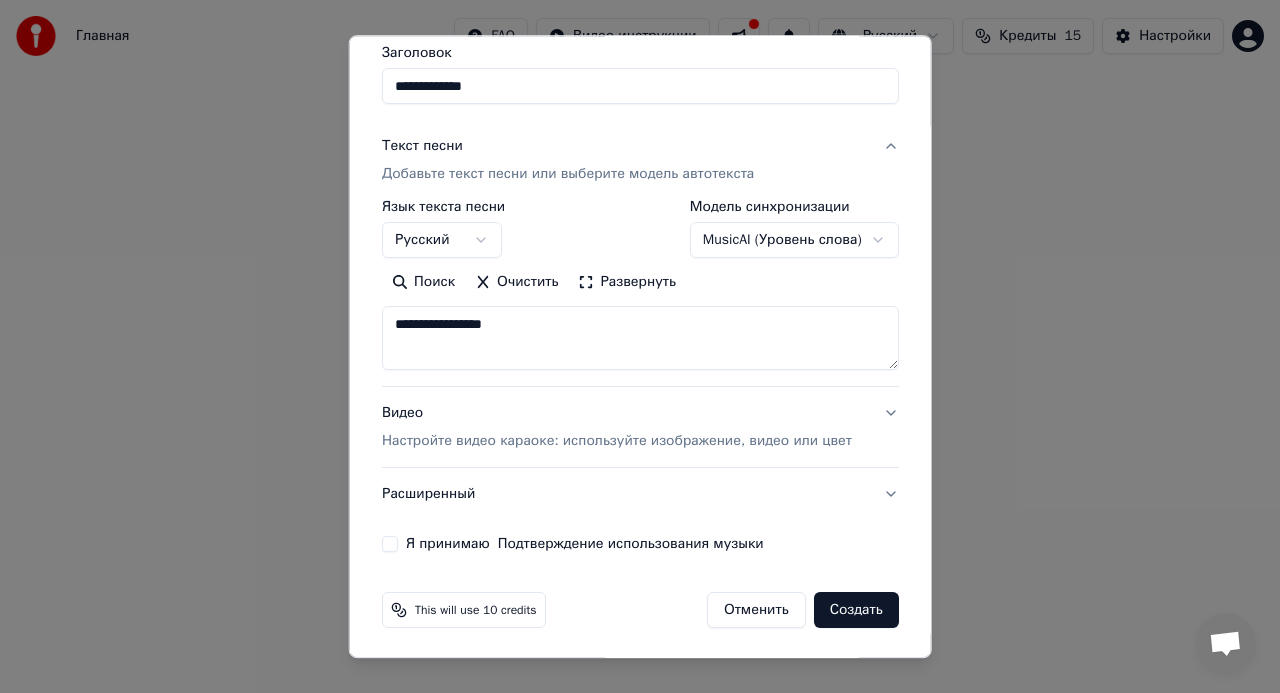 click on "Очистить" at bounding box center (516, 283) 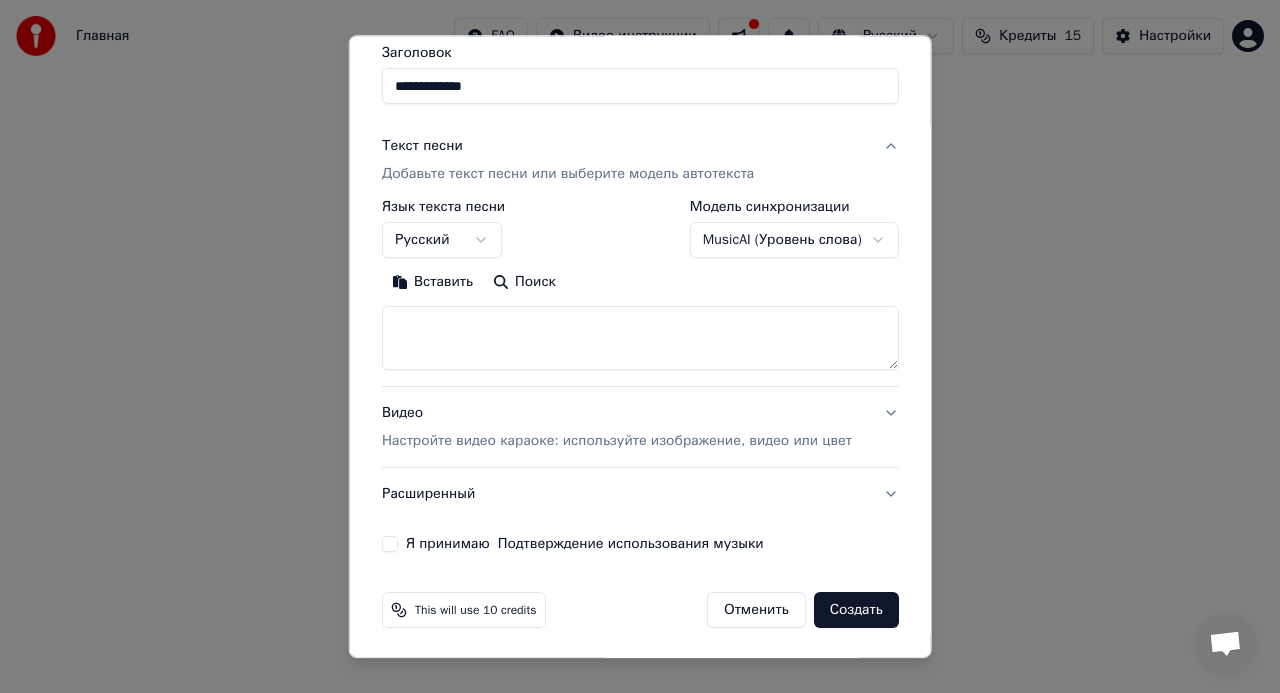 scroll, scrollTop: 168, scrollLeft: 0, axis: vertical 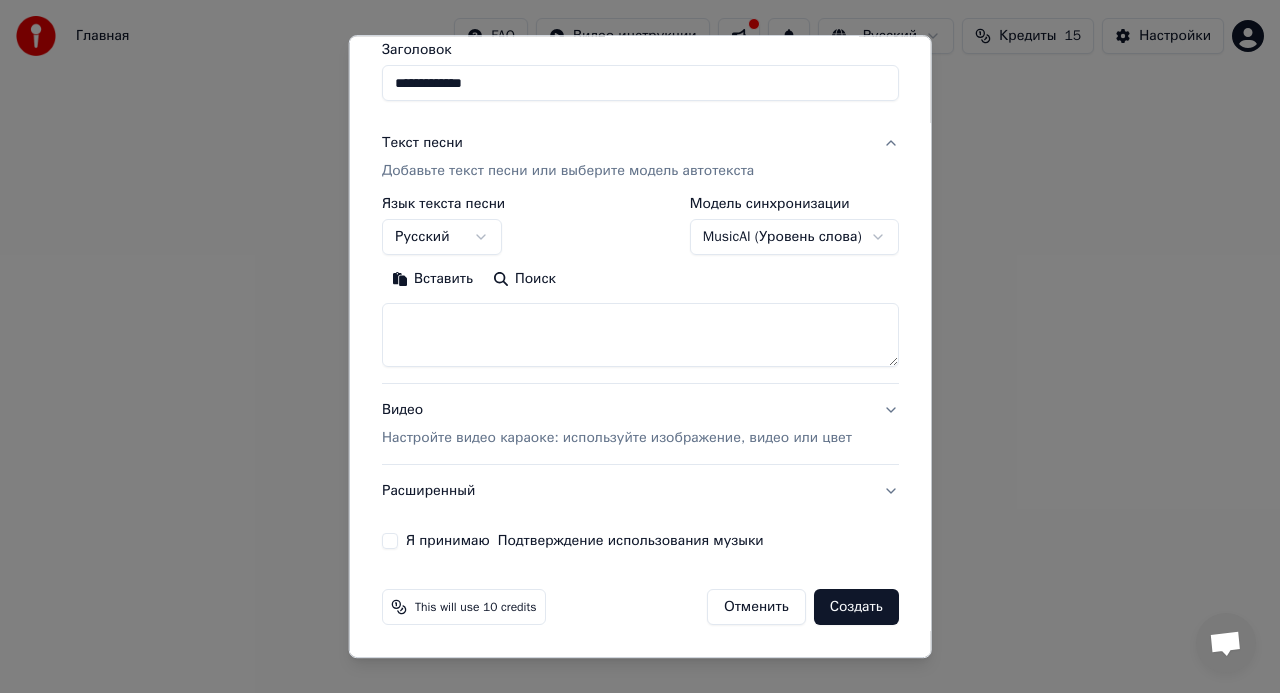 click on "Настройте видео караоке: используйте изображение, видео или цвет" at bounding box center (617, 439) 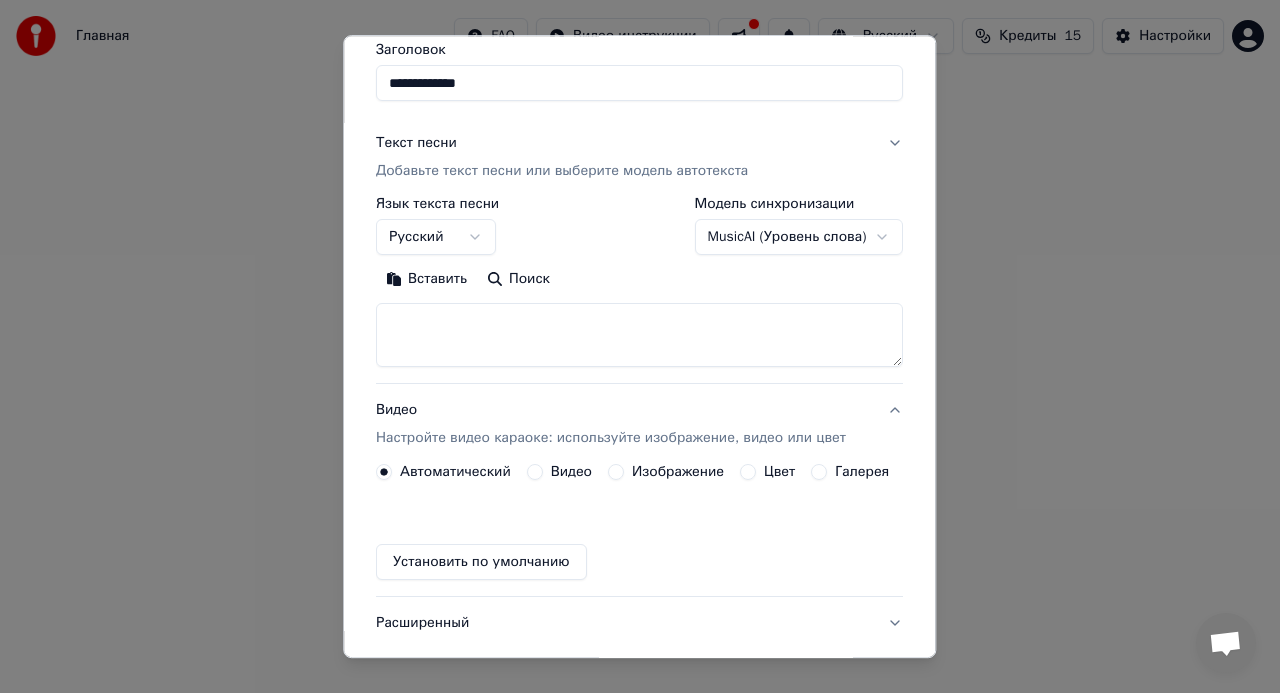 scroll, scrollTop: 114, scrollLeft: 0, axis: vertical 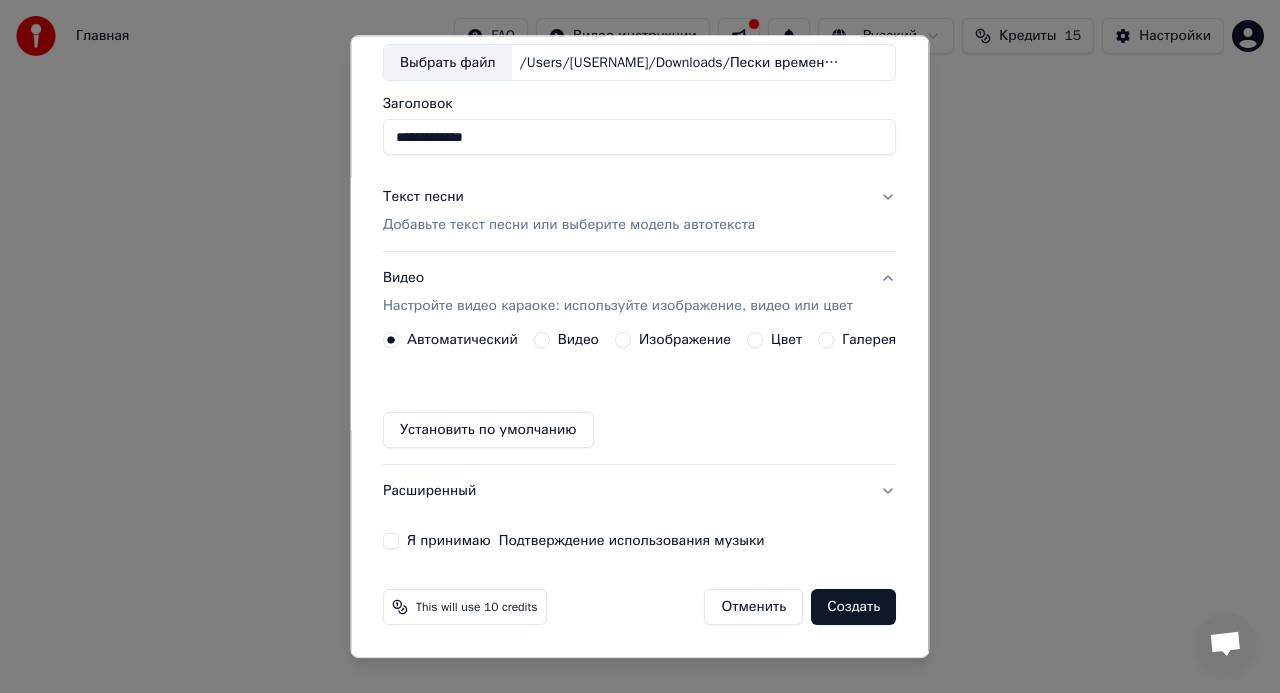 click on "Я принимаю   Подтверждение использования музыки" at bounding box center (586, 542) 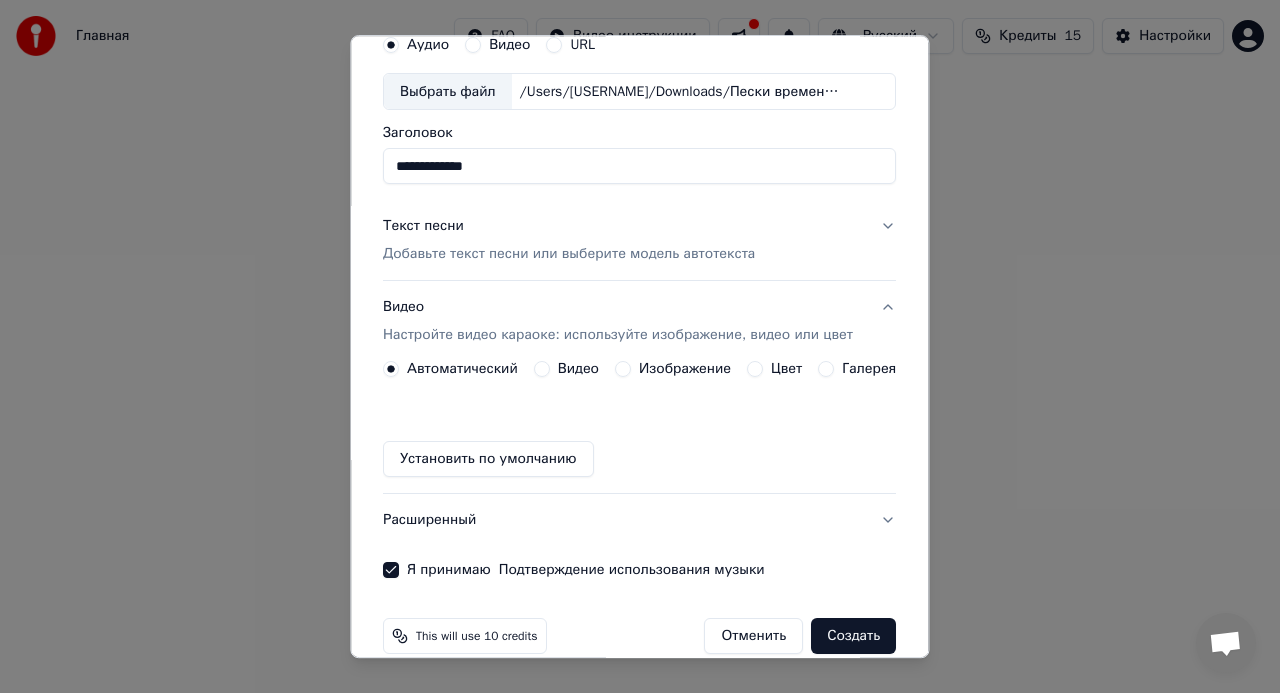 scroll, scrollTop: 114, scrollLeft: 0, axis: vertical 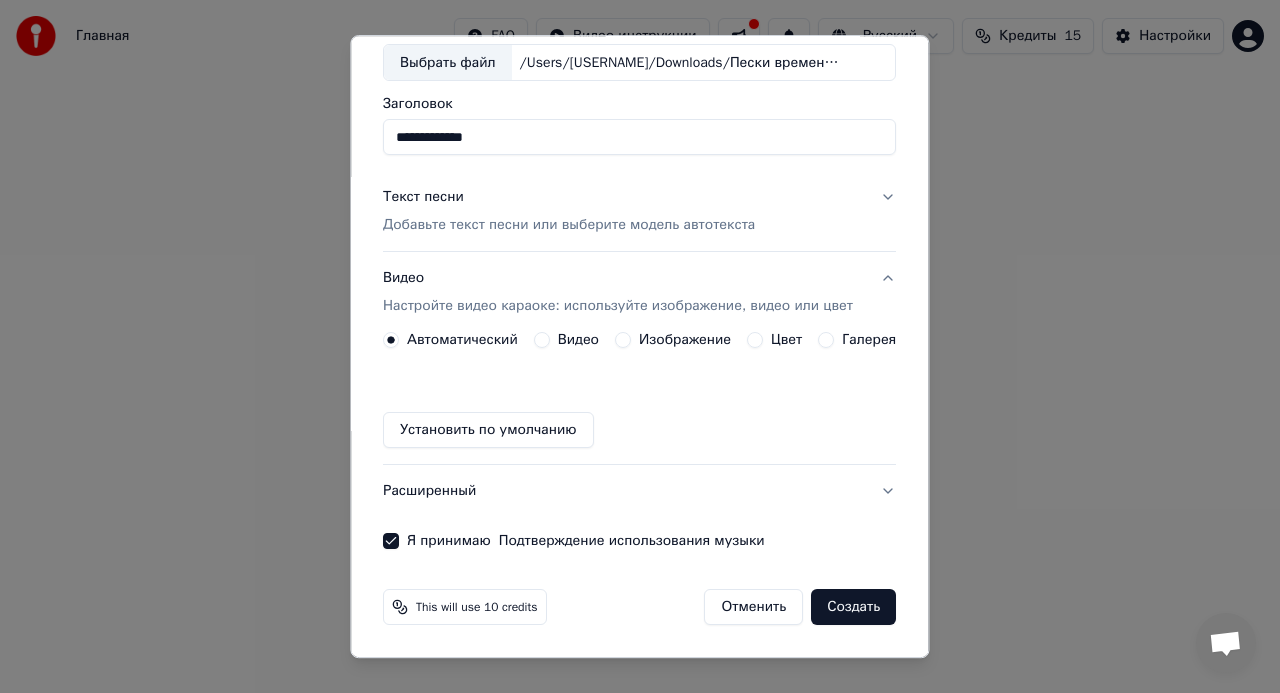 click on "Создать" at bounding box center (854, 608) 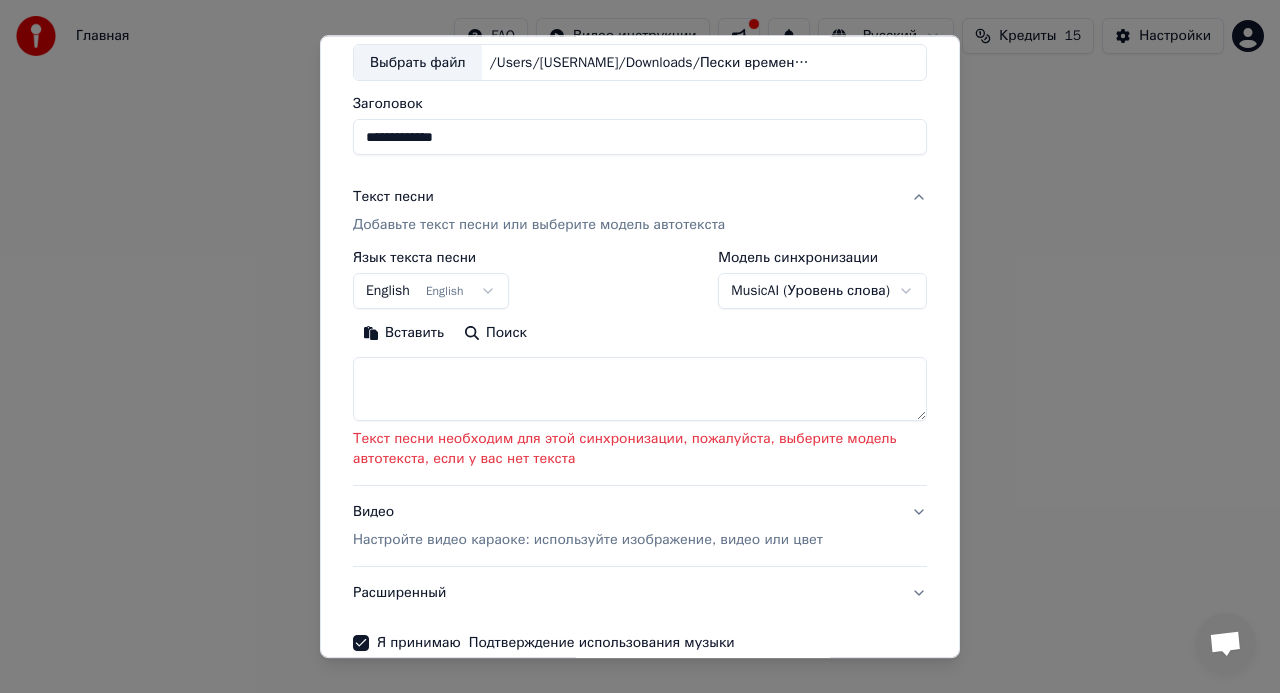click on "**********" at bounding box center (640, 310) 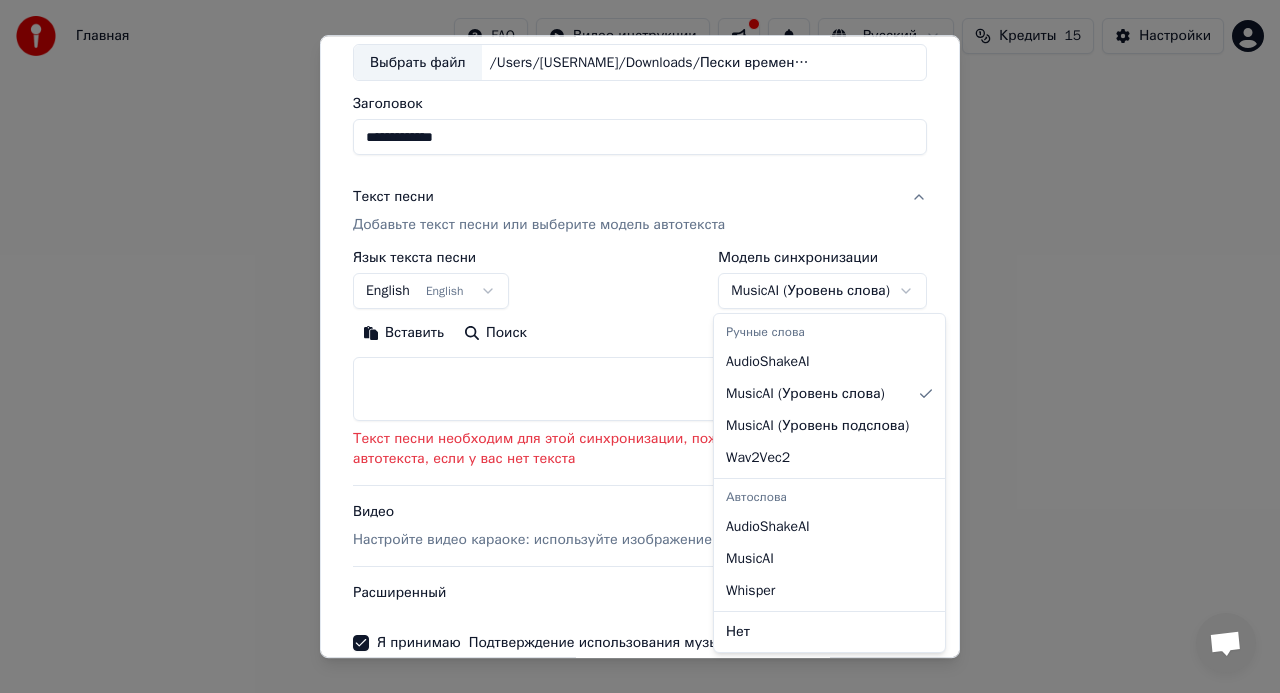 select on "**********" 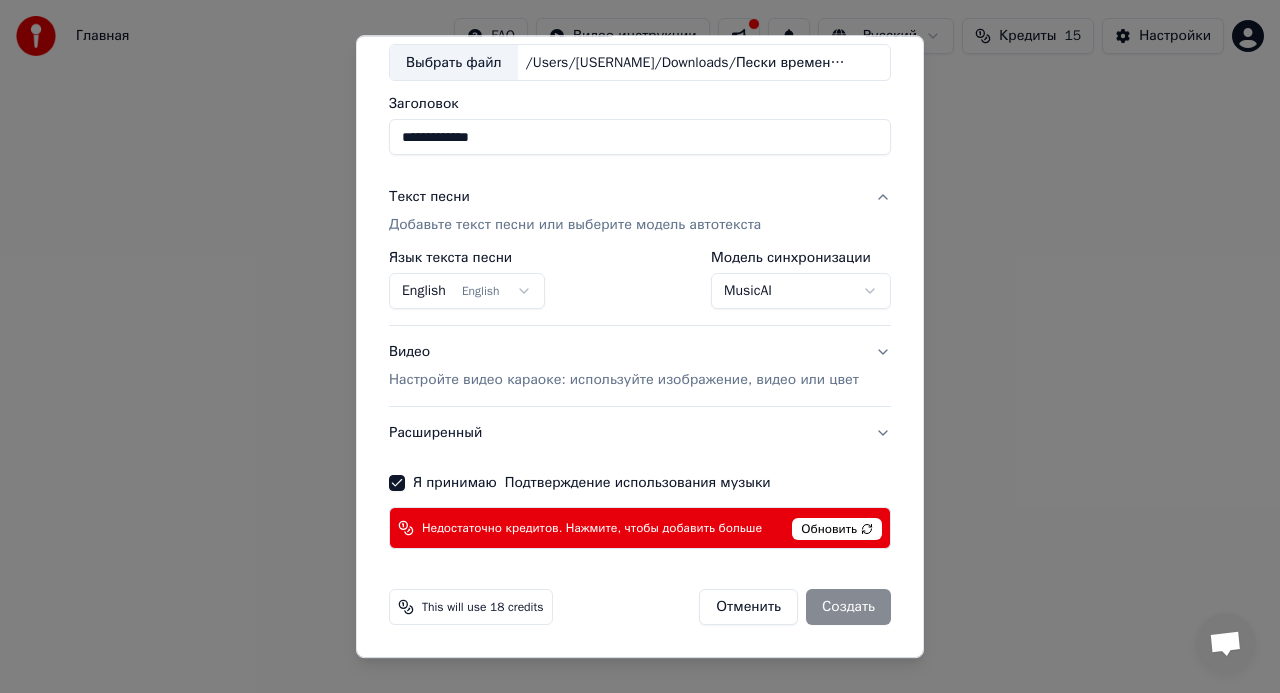 scroll, scrollTop: 56, scrollLeft: 0, axis: vertical 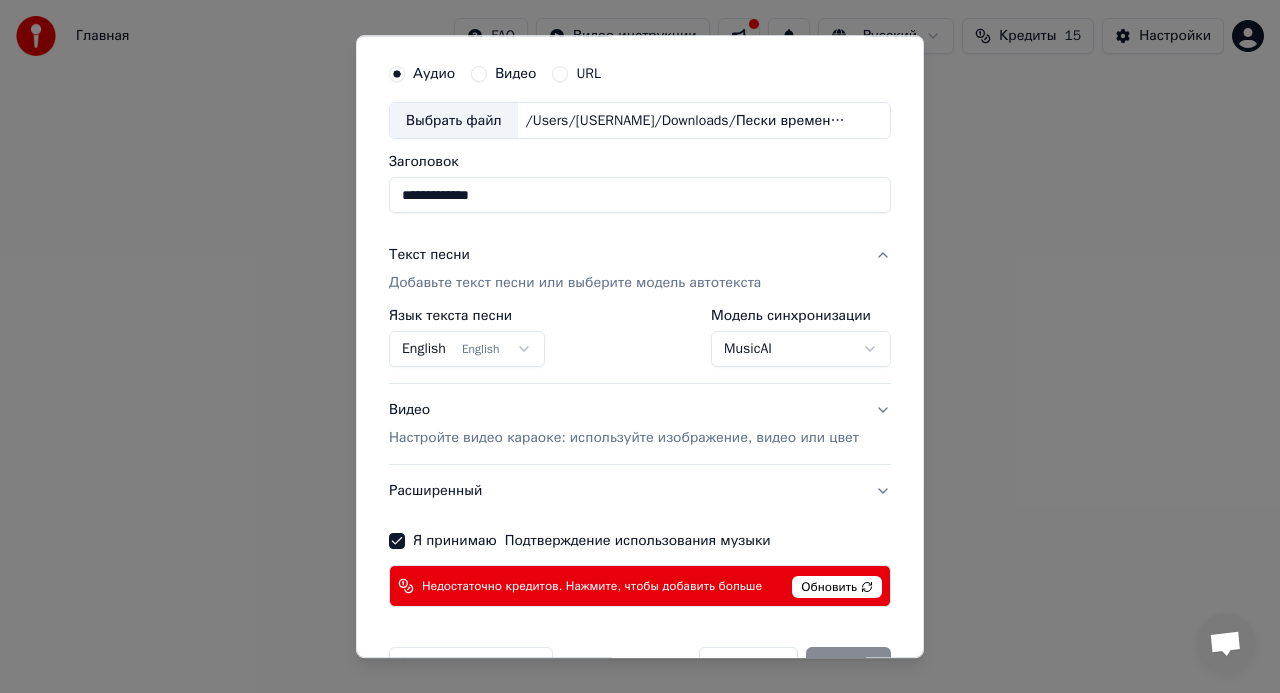 click on "**********" at bounding box center [640, 310] 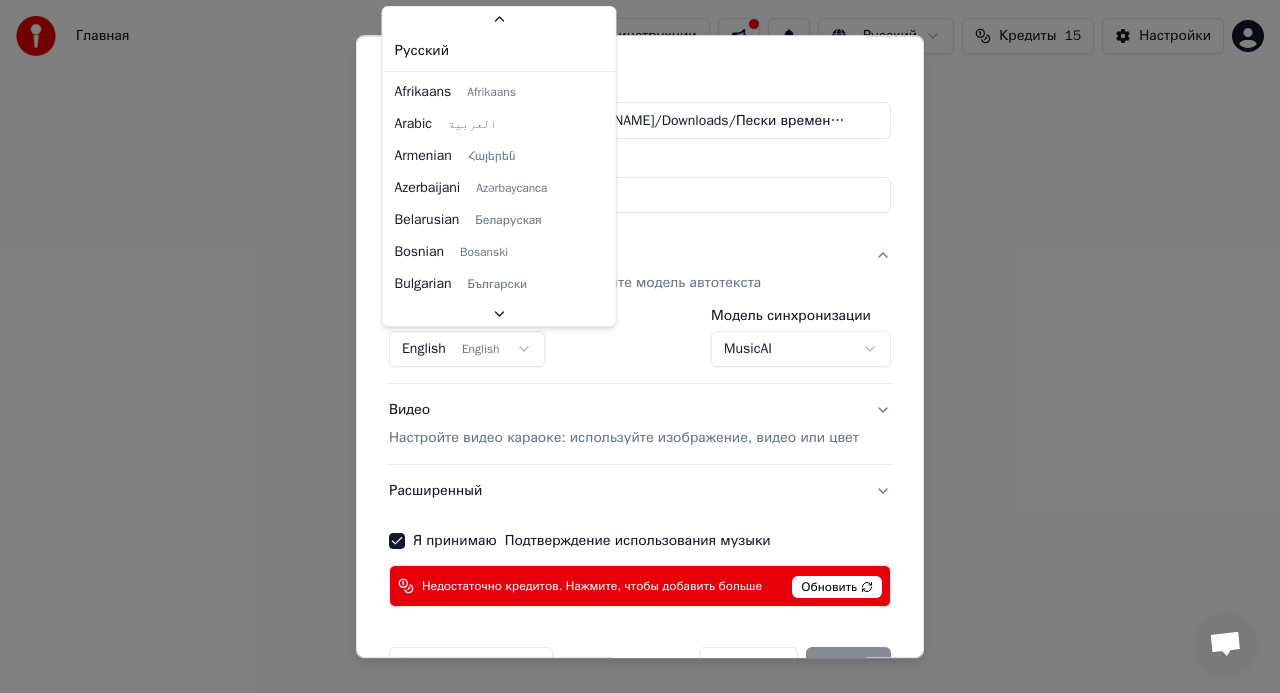 scroll, scrollTop: 62, scrollLeft: 0, axis: vertical 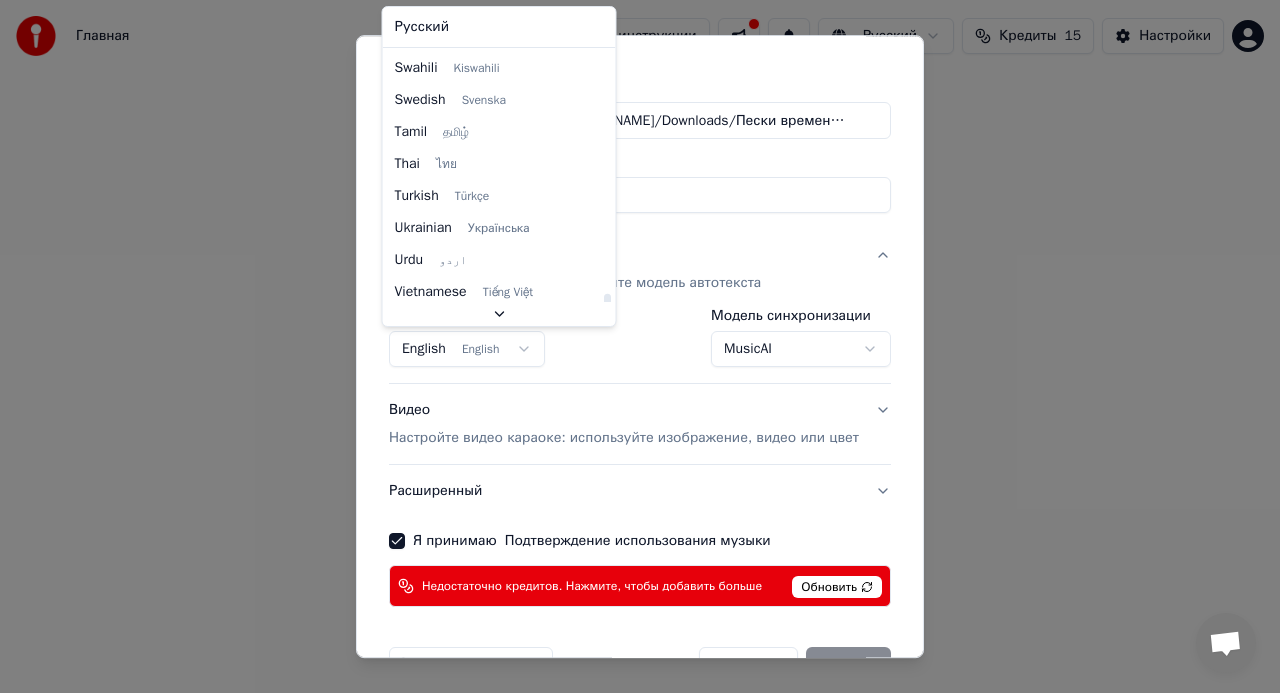 select on "**" 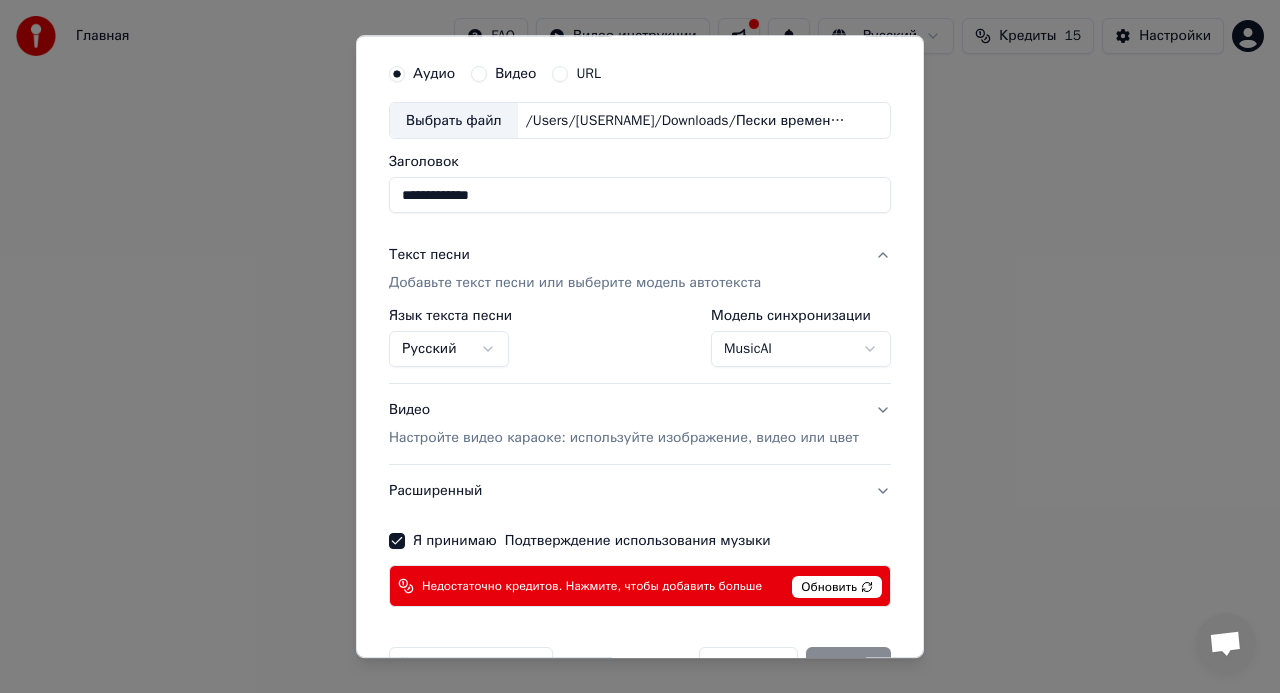 scroll, scrollTop: 115, scrollLeft: 0, axis: vertical 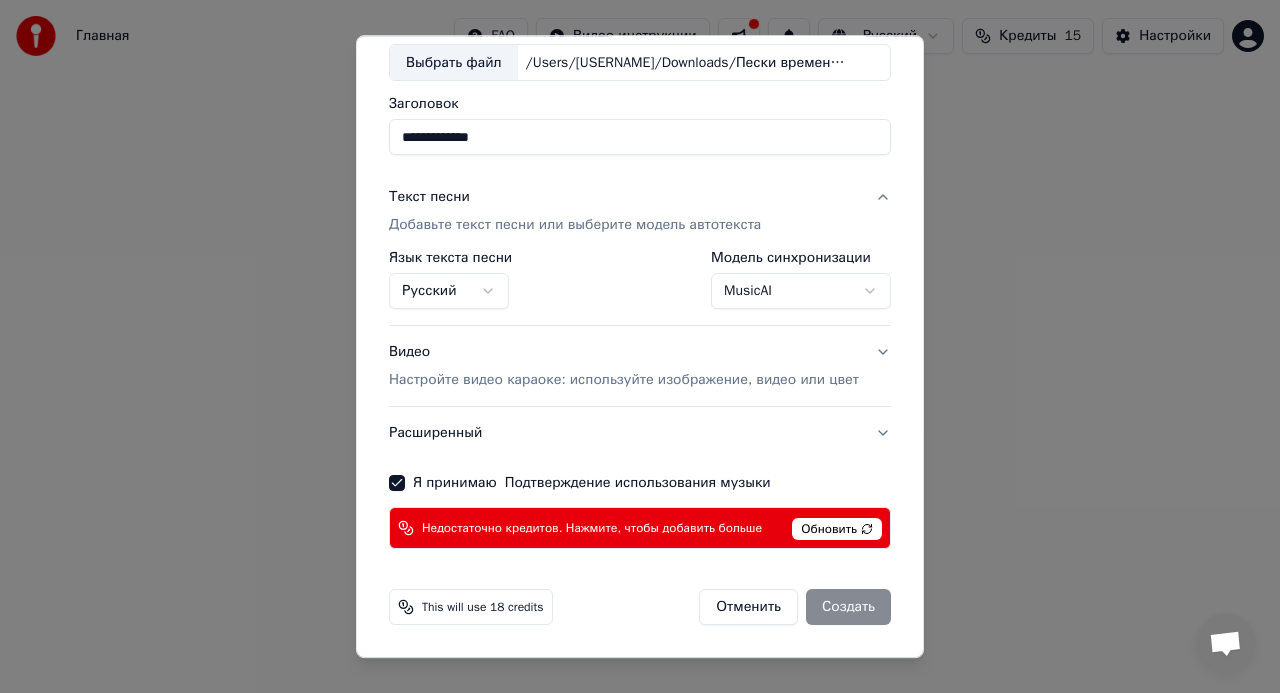 click on "Обновить" at bounding box center [837, 530] 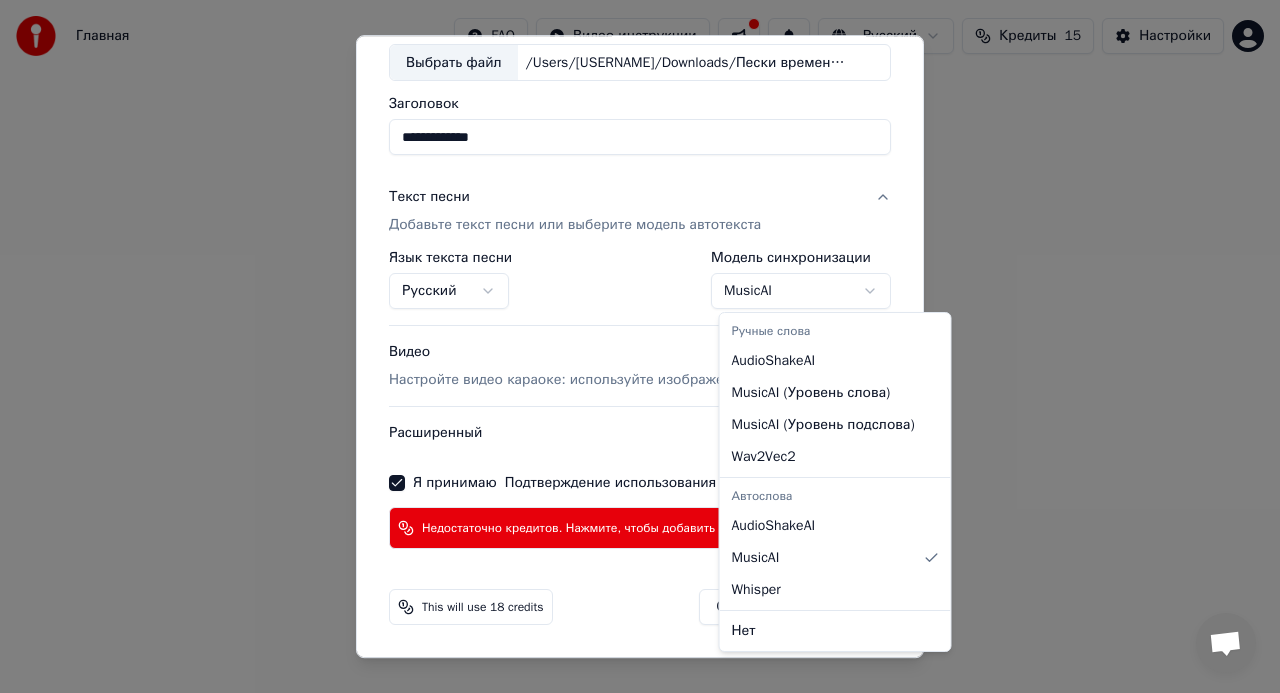 select on "**********" 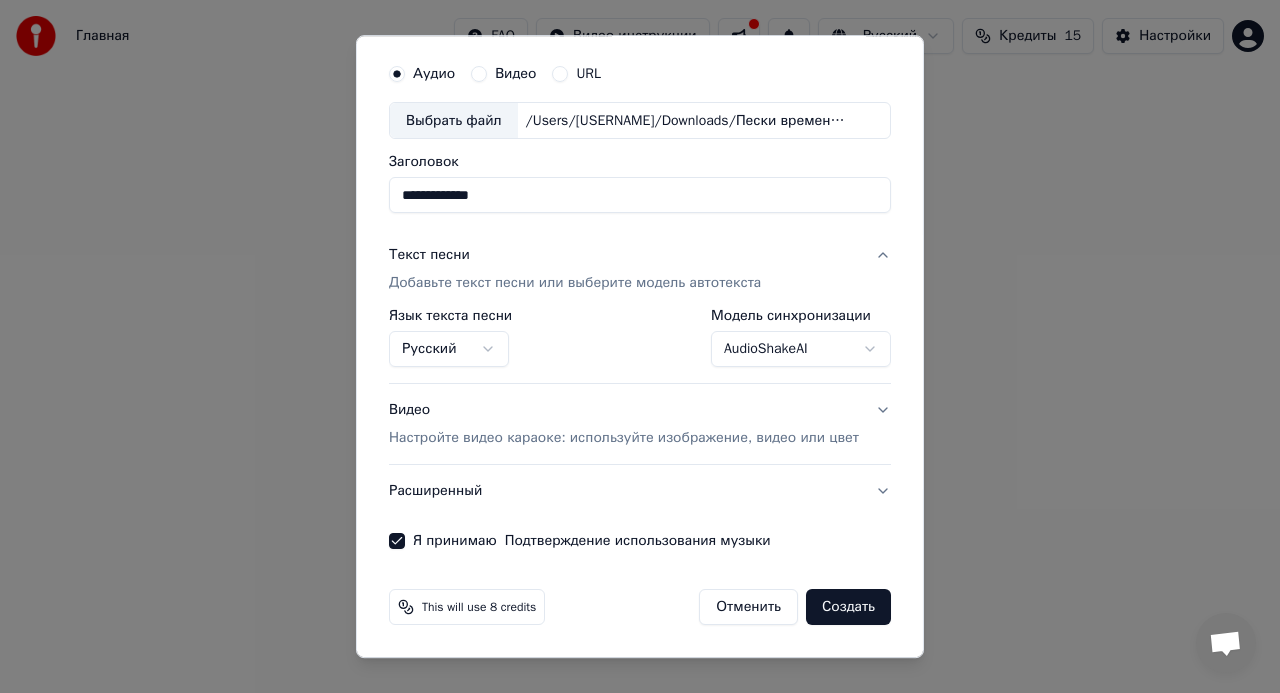 scroll, scrollTop: 56, scrollLeft: 0, axis: vertical 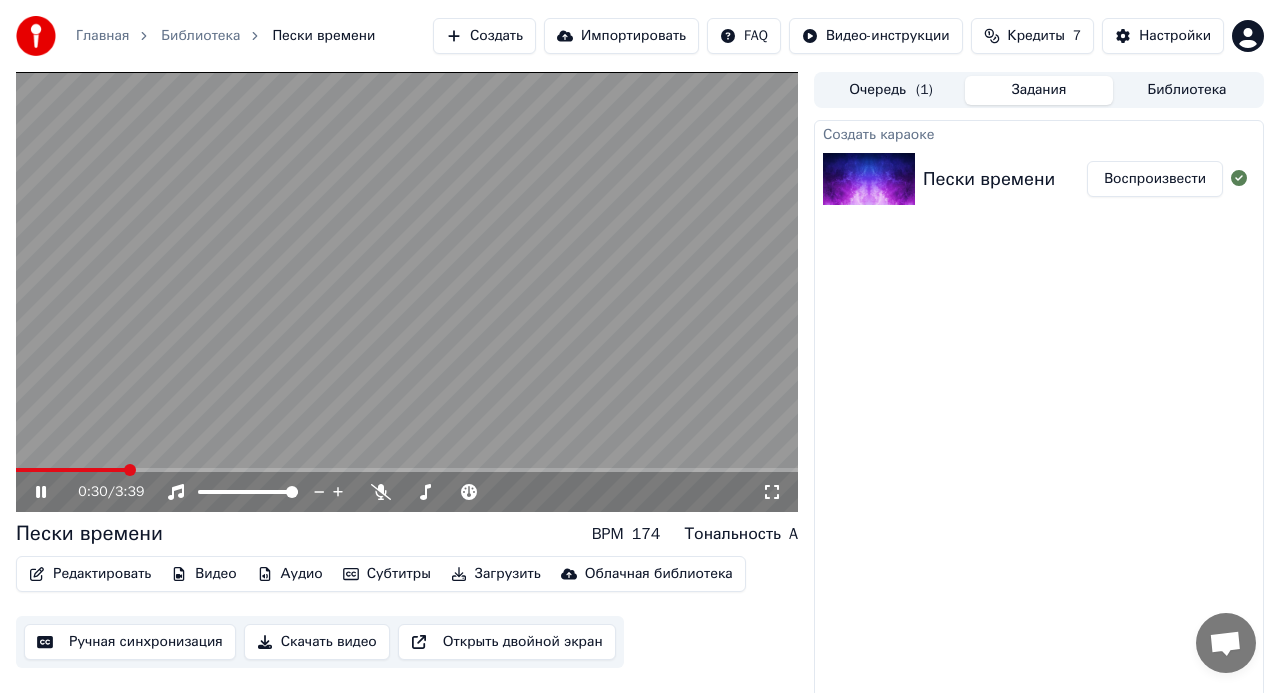 click 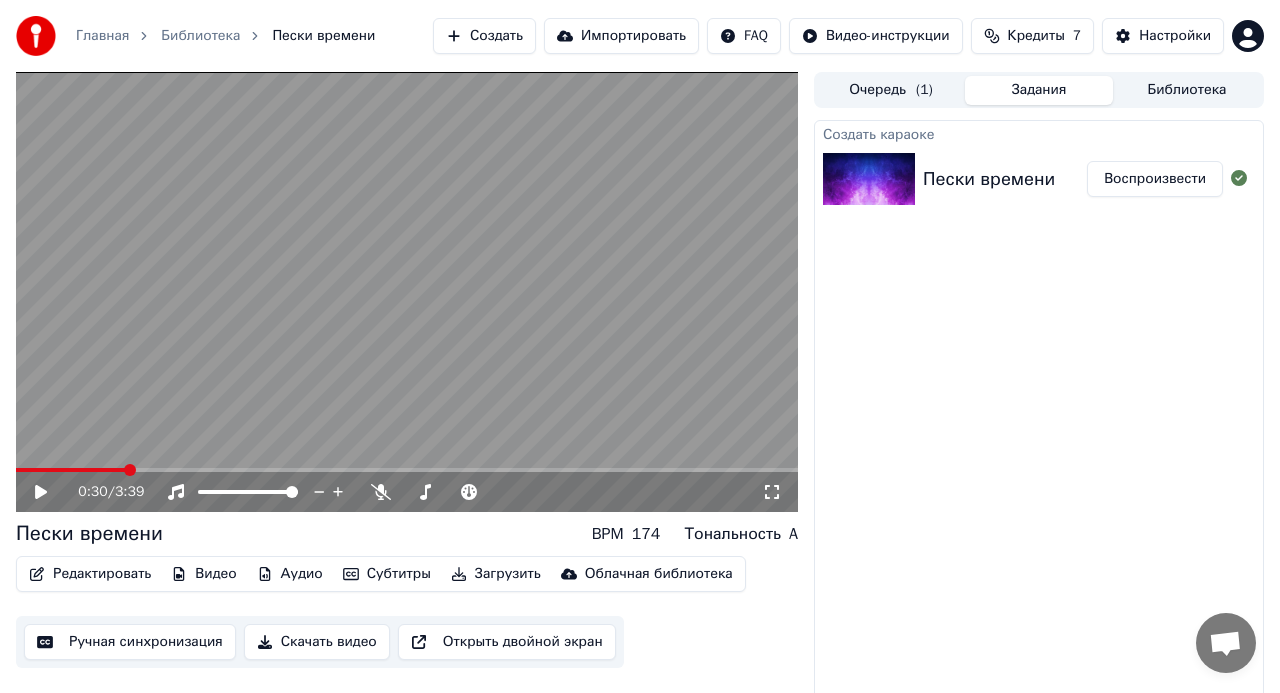 click at bounding box center [71, 470] 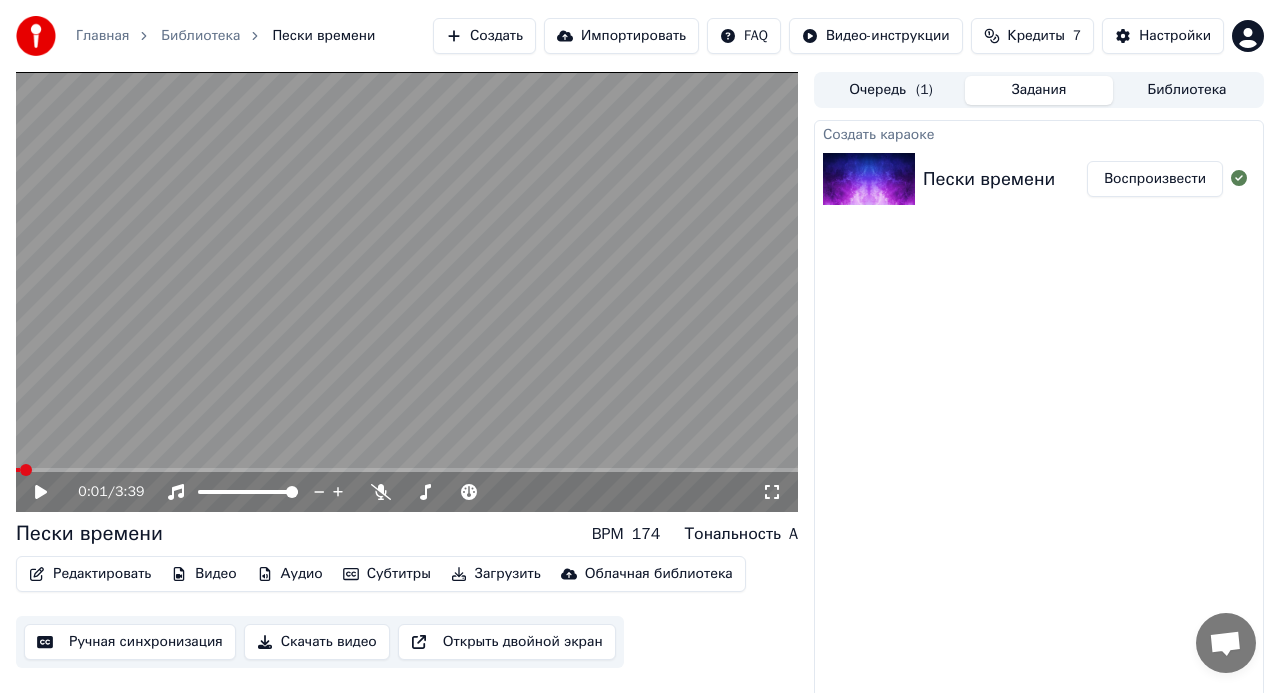 click at bounding box center [26, 470] 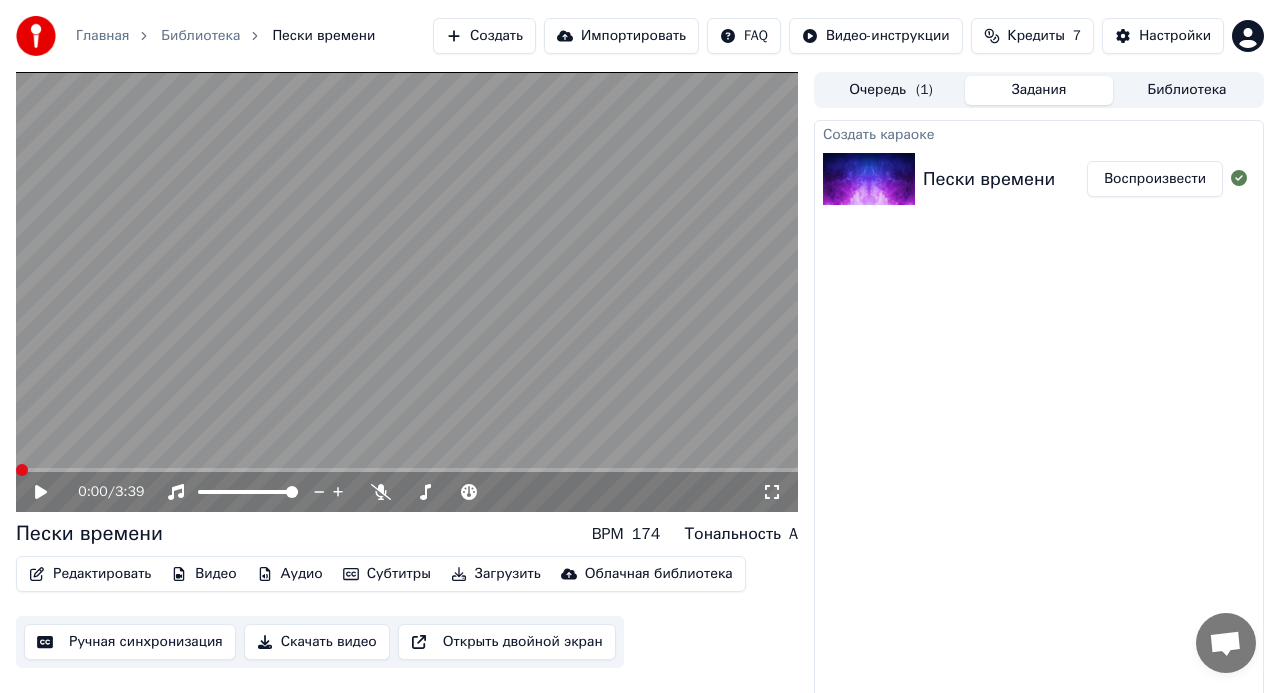 click 